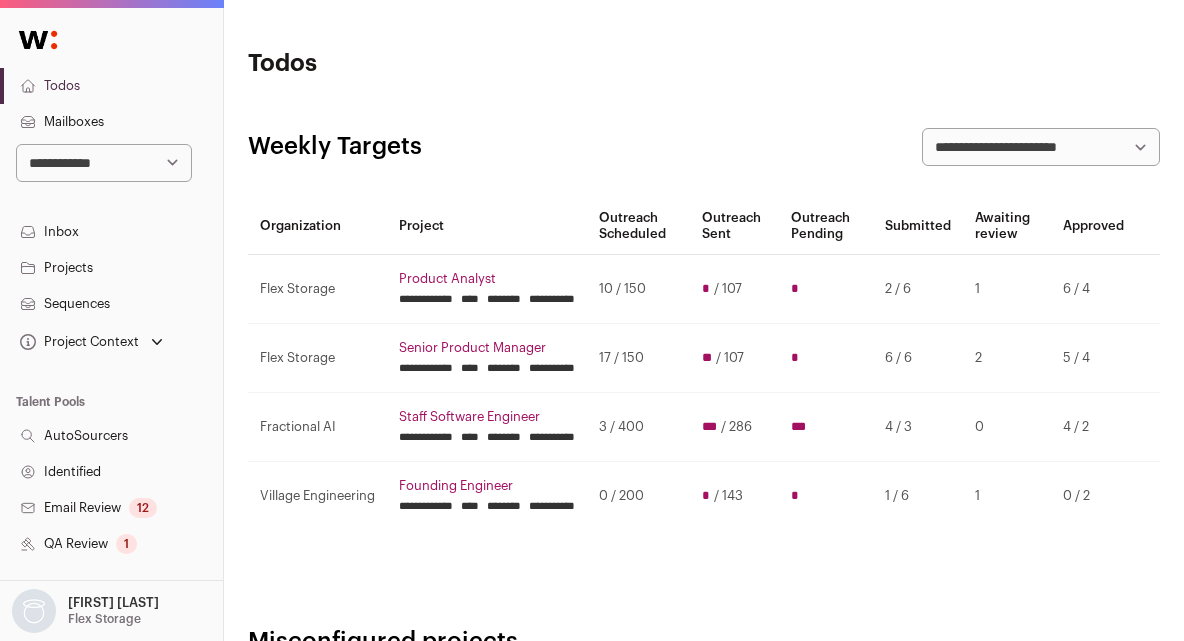 scroll, scrollTop: 0, scrollLeft: 0, axis: both 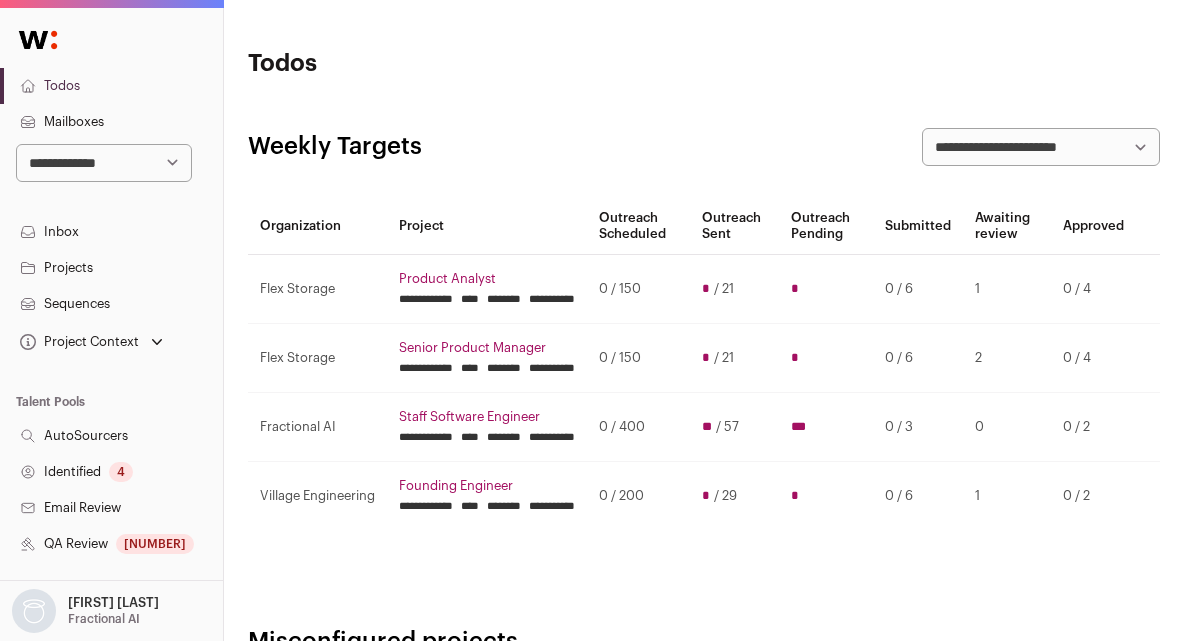 click on "**********" at bounding box center [704, 535] 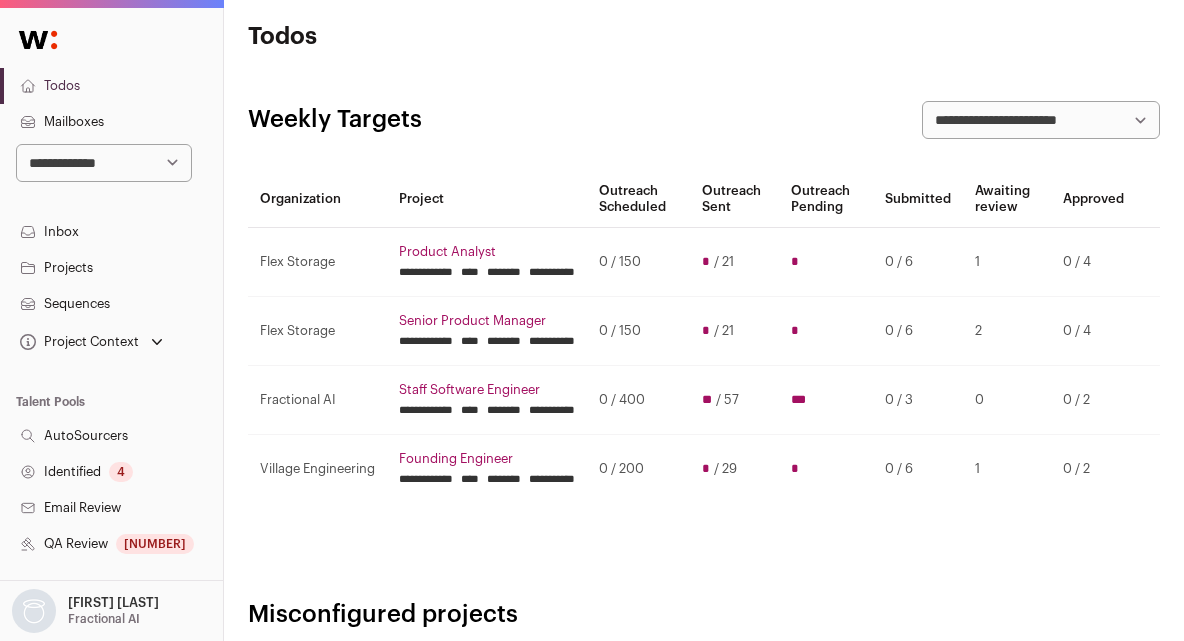 scroll, scrollTop: 14, scrollLeft: 0, axis: vertical 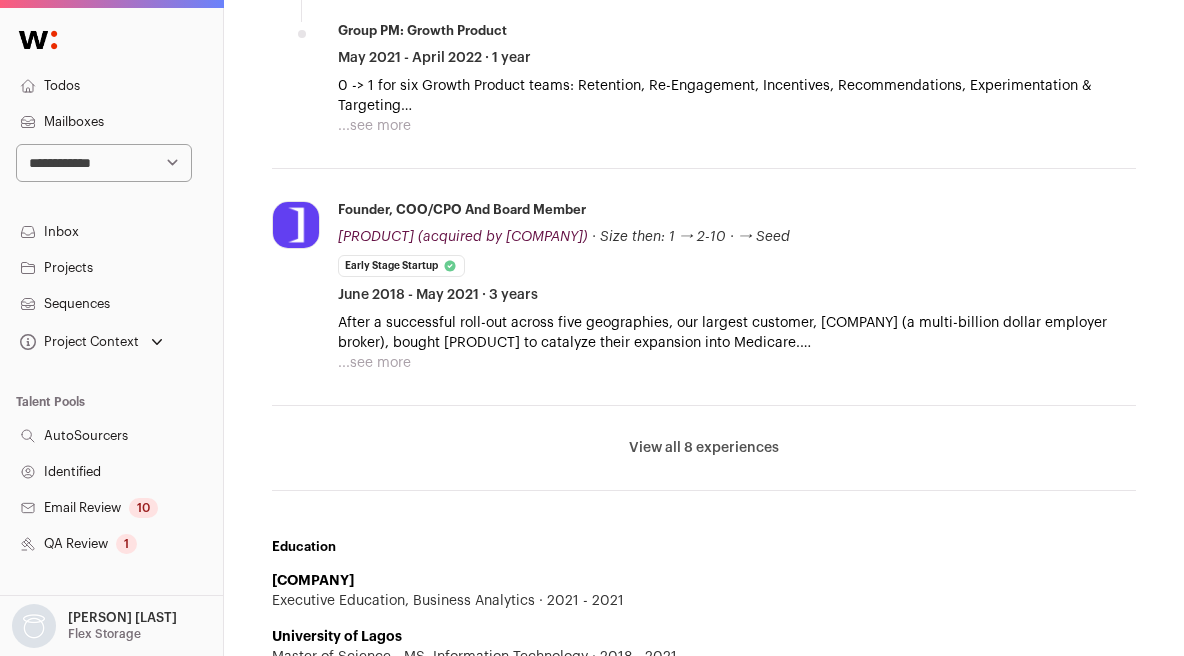 click on "View all 8 experiences" at bounding box center (704, 448) 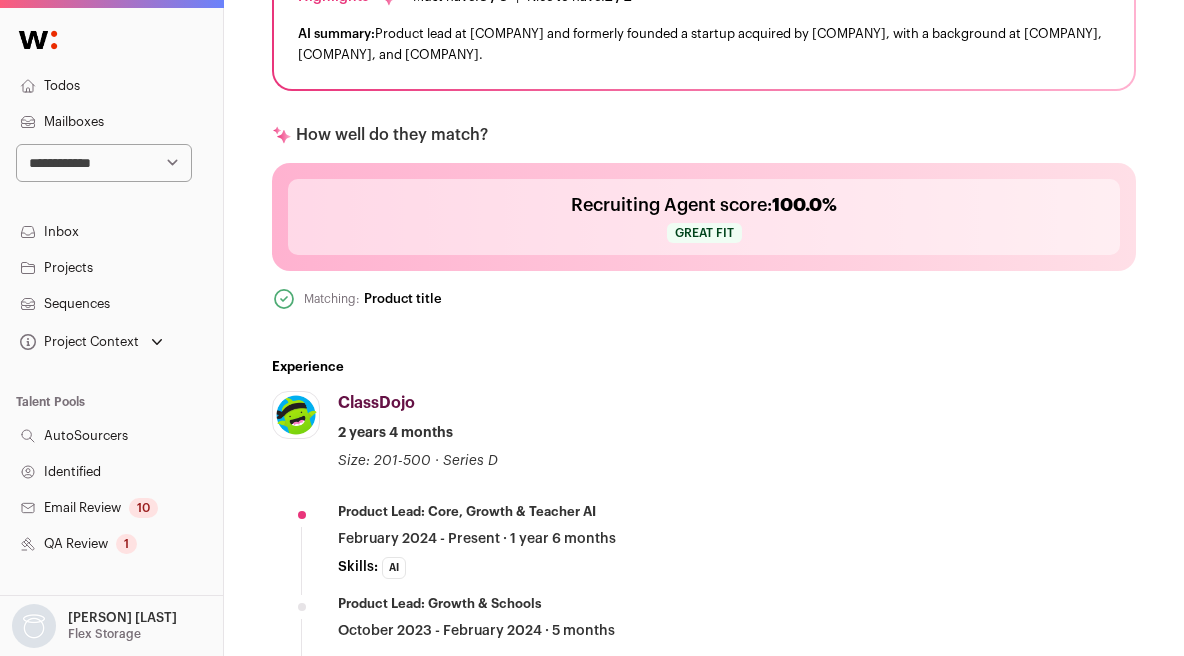 scroll, scrollTop: 0, scrollLeft: 0, axis: both 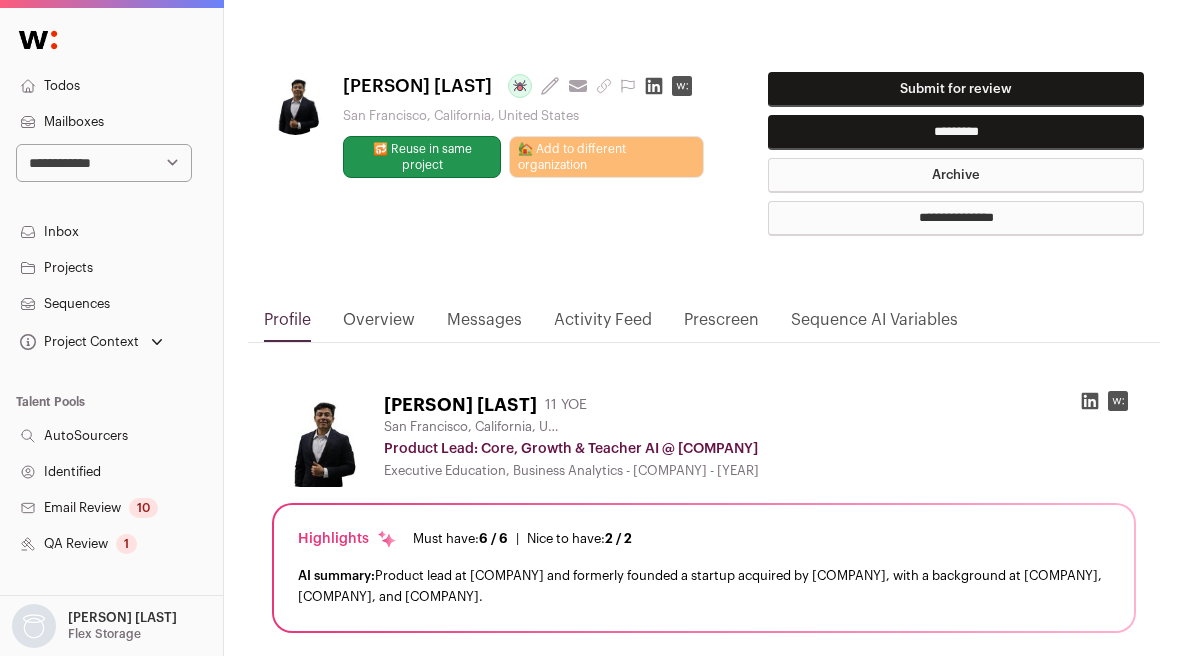 click on "Submit for review" at bounding box center [956, 89] 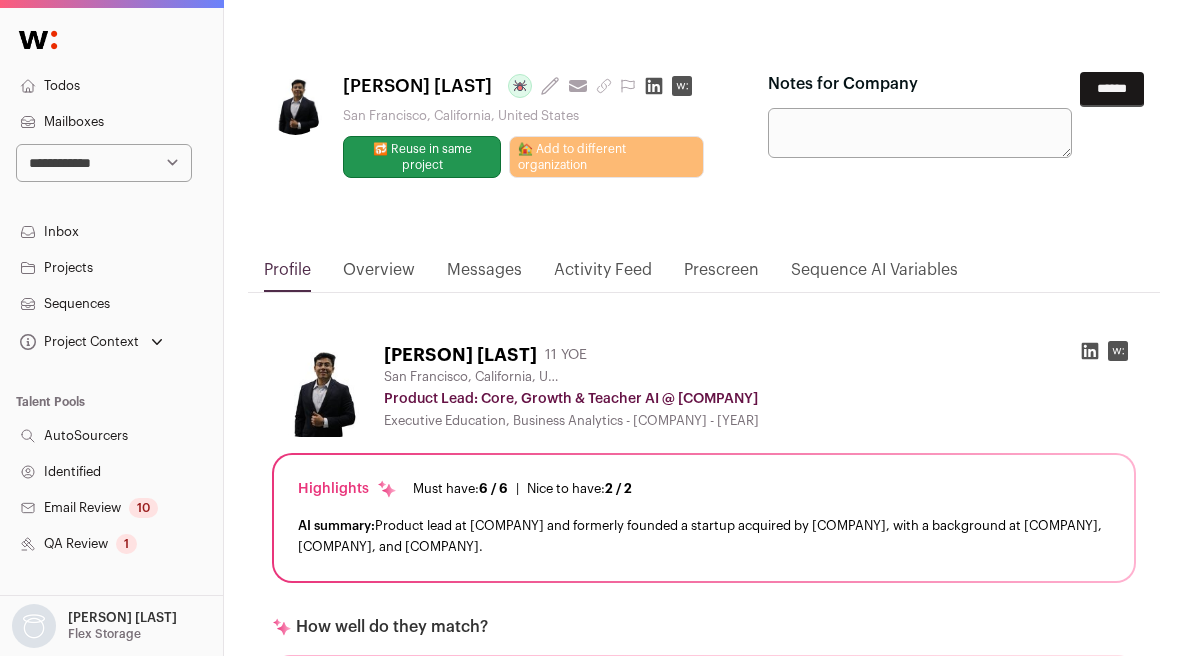 click on "Notes for Company" at bounding box center (920, 133) 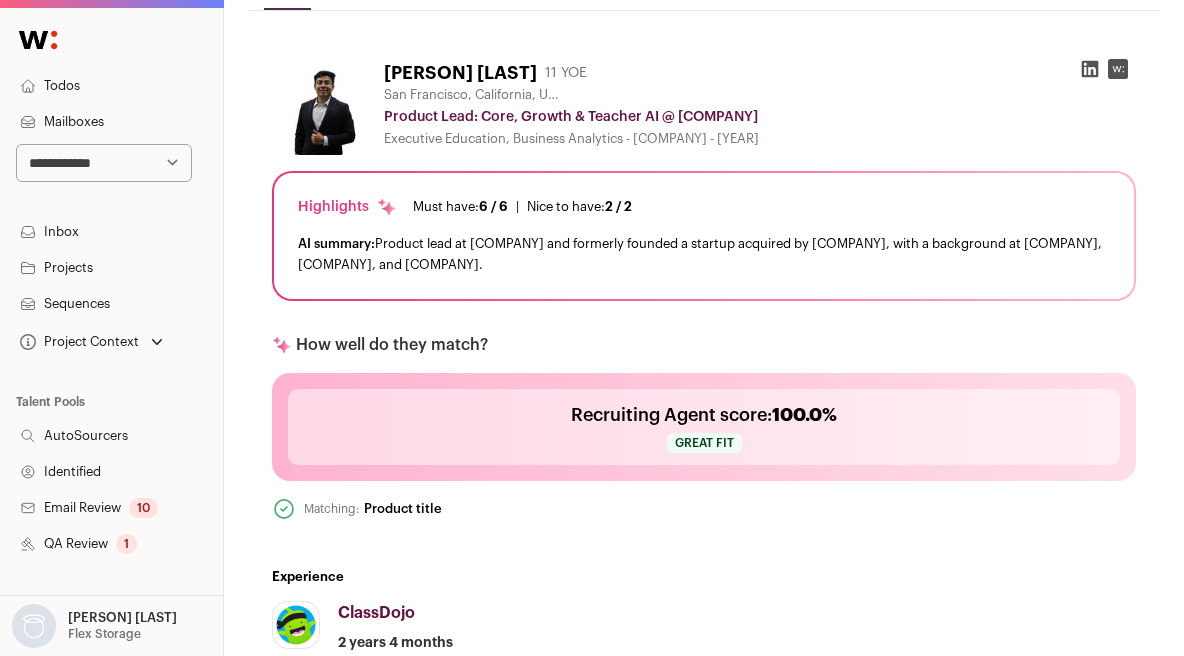 scroll, scrollTop: 204, scrollLeft: 0, axis: vertical 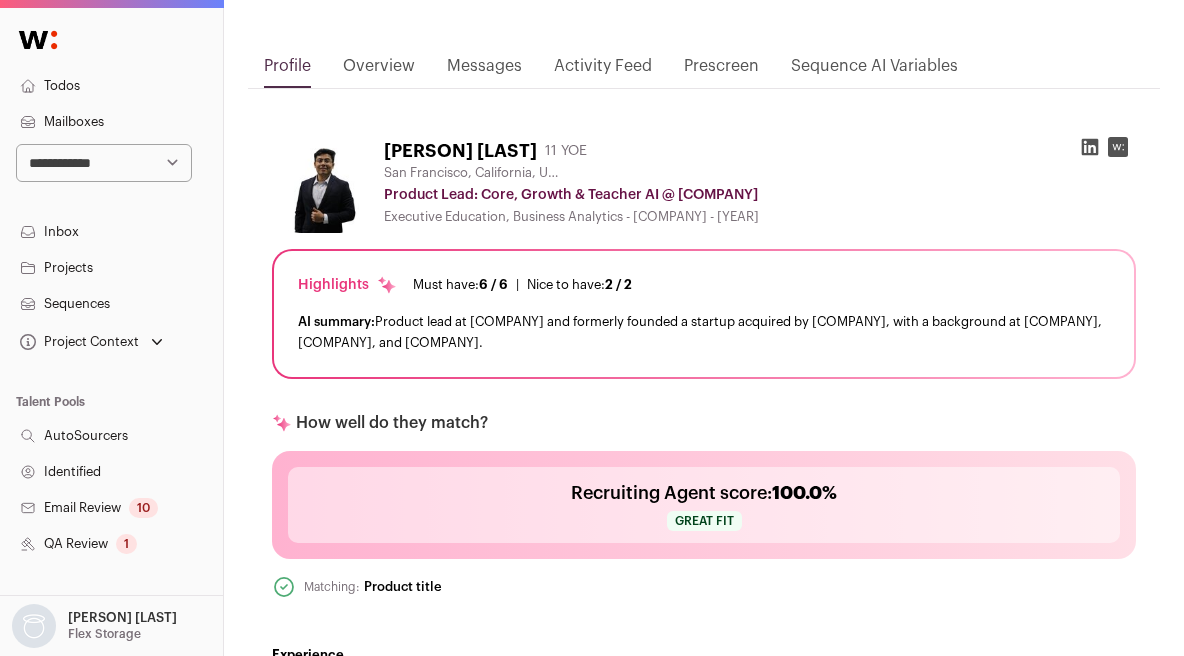click on "Brendan Kereiakes
11 YOE" at bounding box center [760, 151] 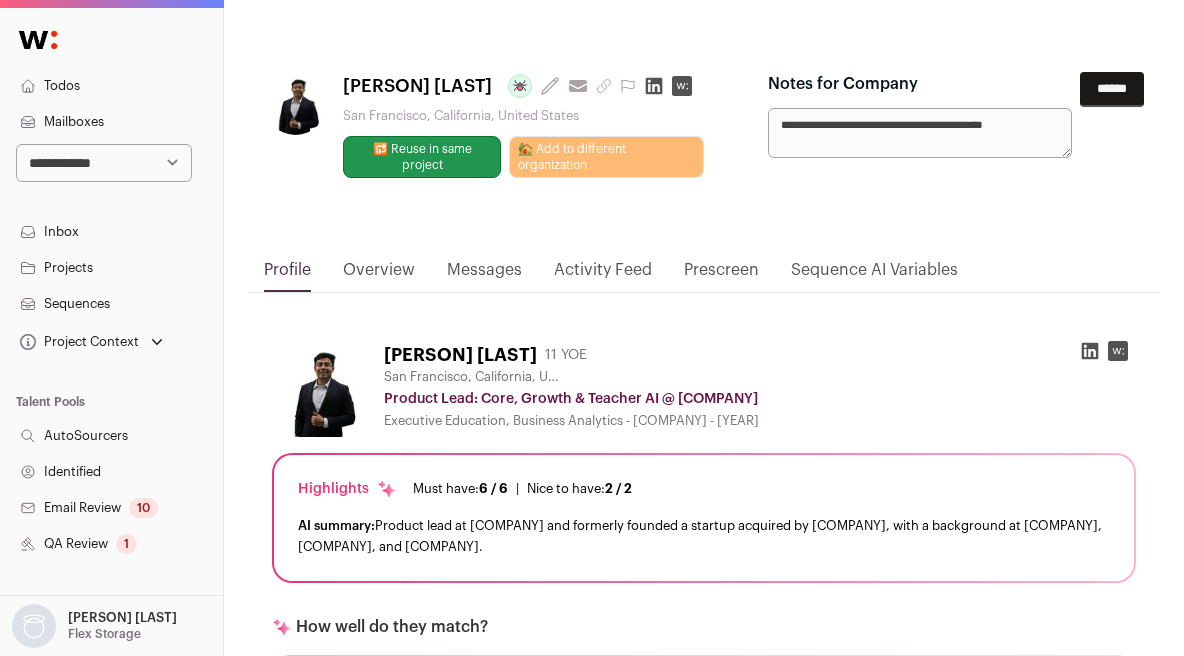 click on "**********" at bounding box center (920, 133) 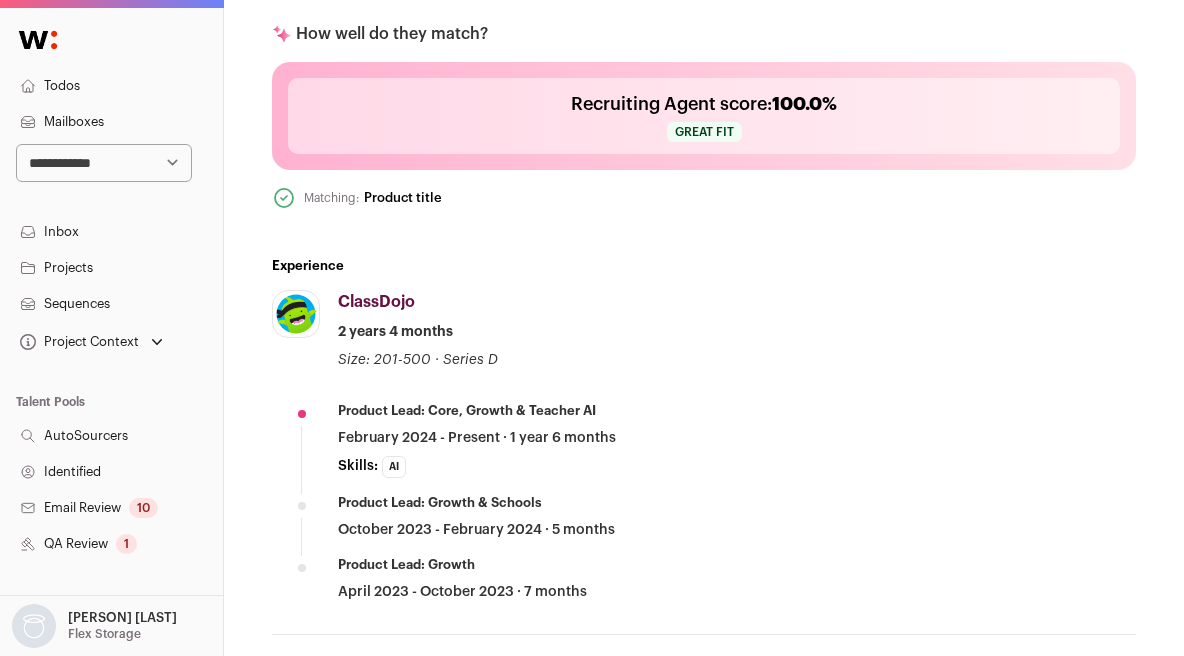 scroll, scrollTop: 696, scrollLeft: 0, axis: vertical 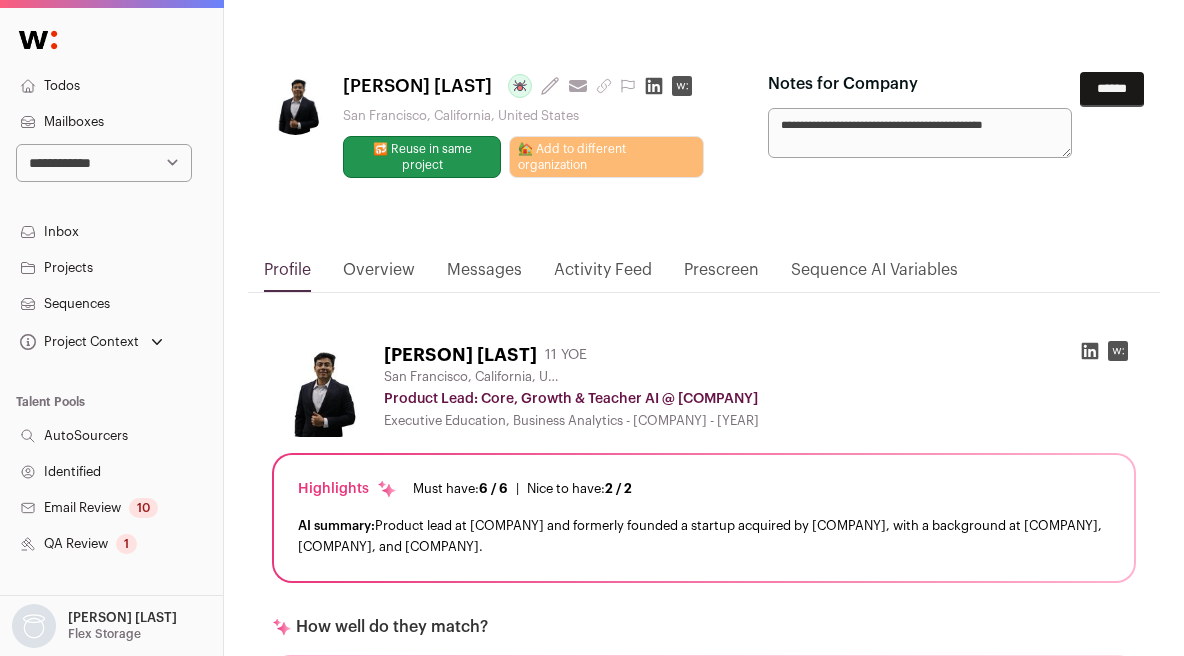 click on "**********" at bounding box center (920, 133) 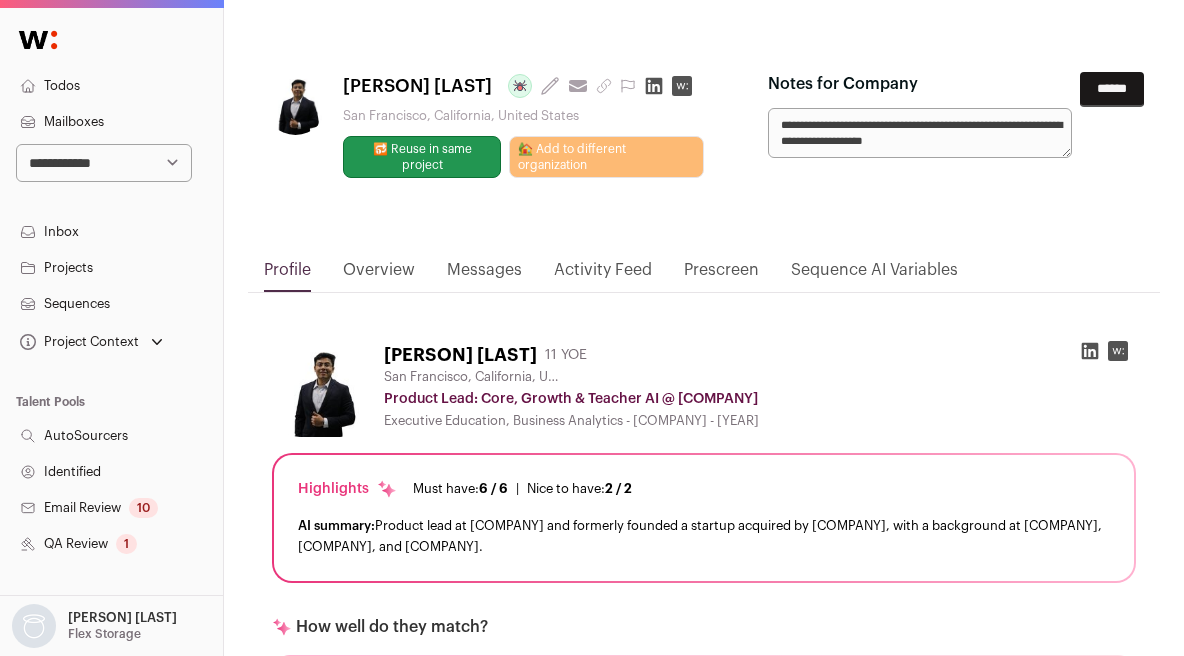 scroll, scrollTop: 5, scrollLeft: 0, axis: vertical 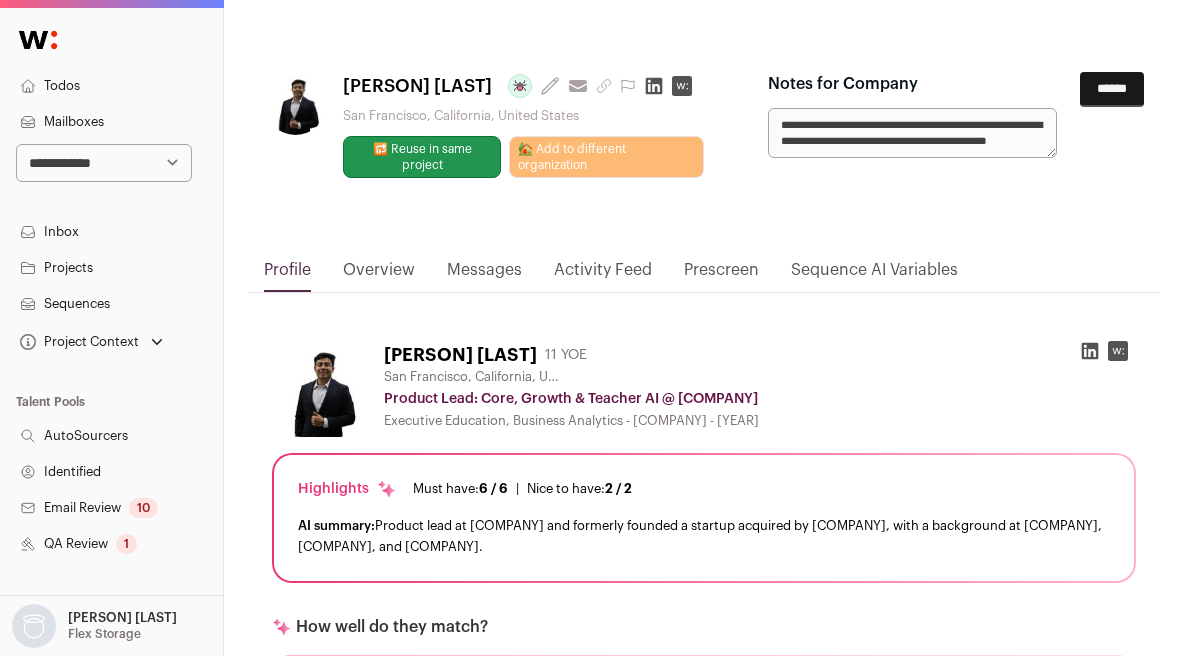 type on "**********" 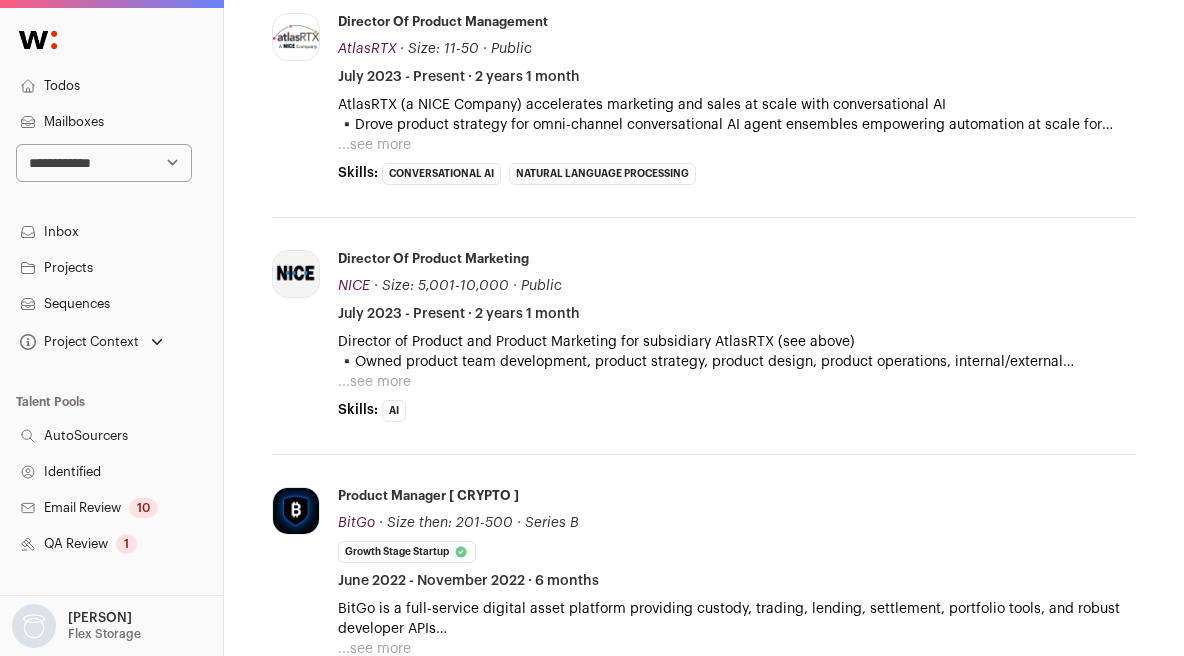 scroll, scrollTop: 1023, scrollLeft: 0, axis: vertical 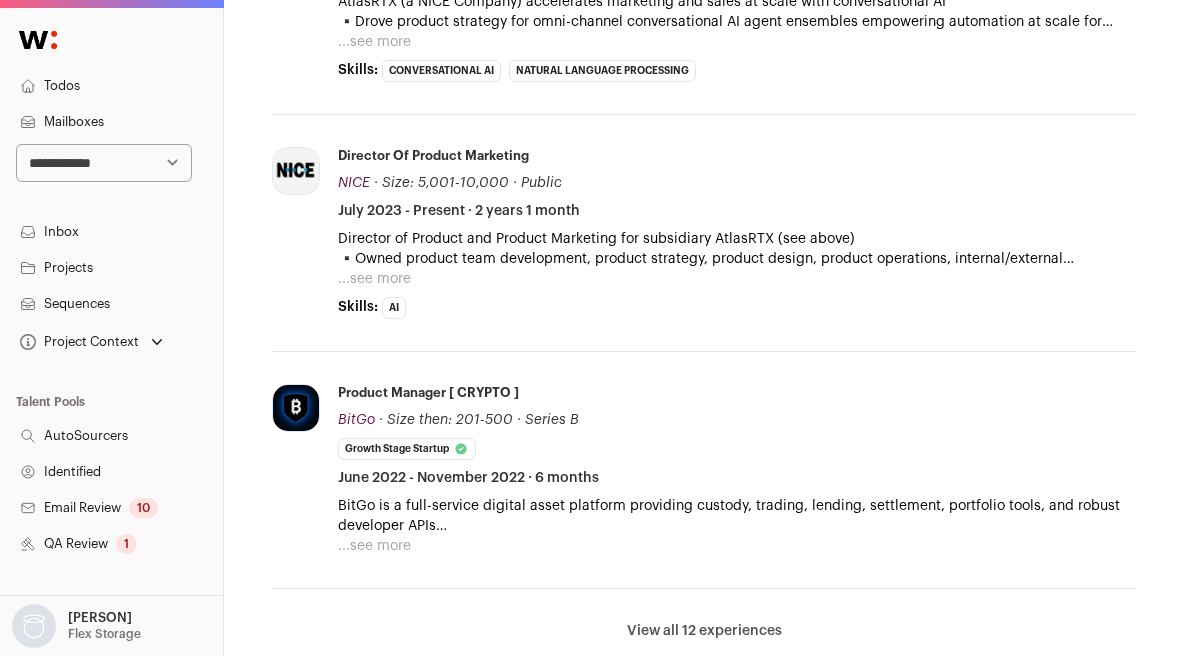click on "Director of Product and Product Marketing for subsidiary AtlasRTX (see above)
▪️Owned product team development, product strategy, product design, product operations, internal/external communications and marketing for NICE's Sales and Marketing AI portfolio" at bounding box center (737, 249) 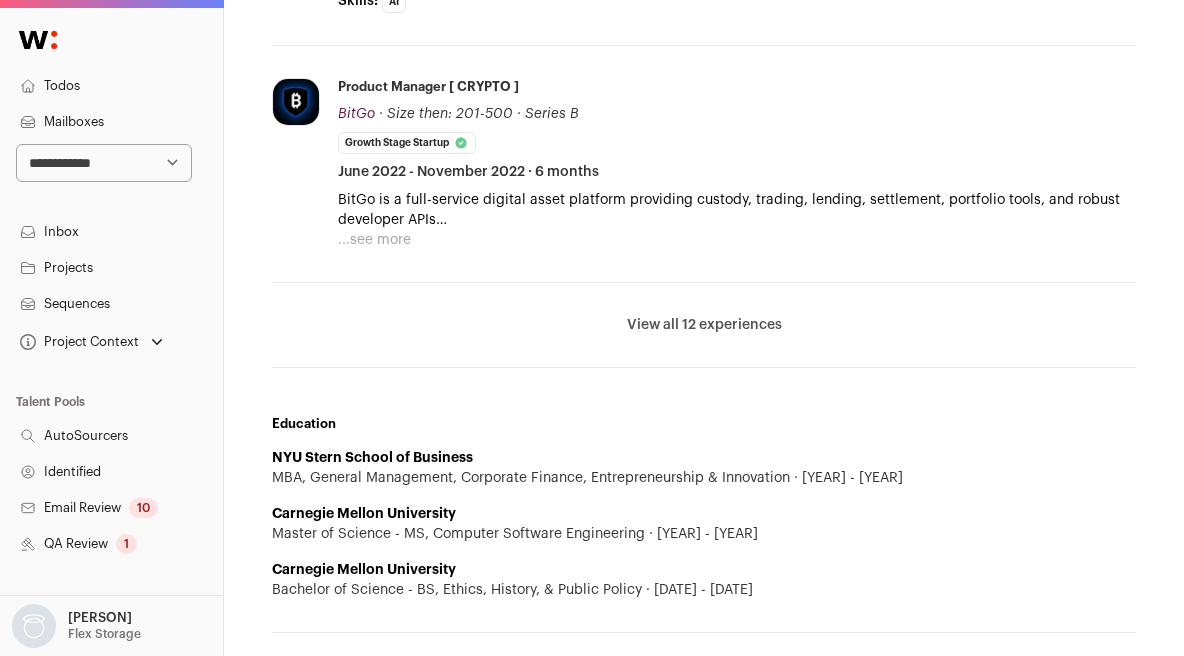 scroll, scrollTop: 1342, scrollLeft: 0, axis: vertical 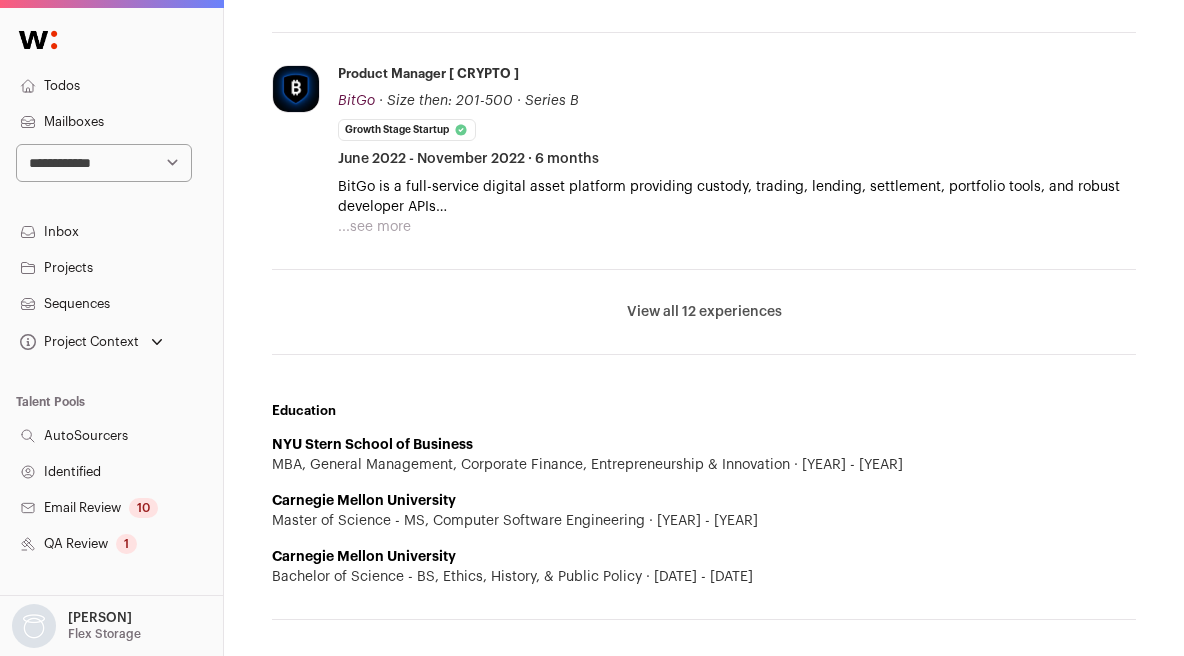 click on "Carnegie Mellon University" at bounding box center (372, 445) 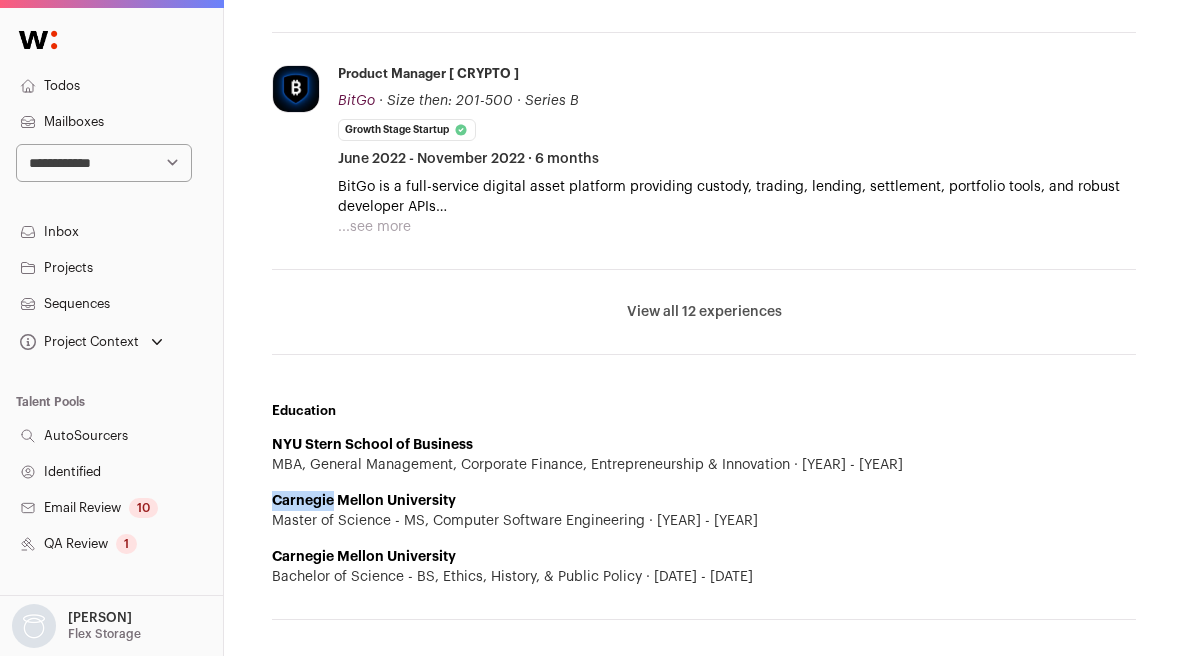 click on "Carnegie Mellon University" at bounding box center [372, 445] 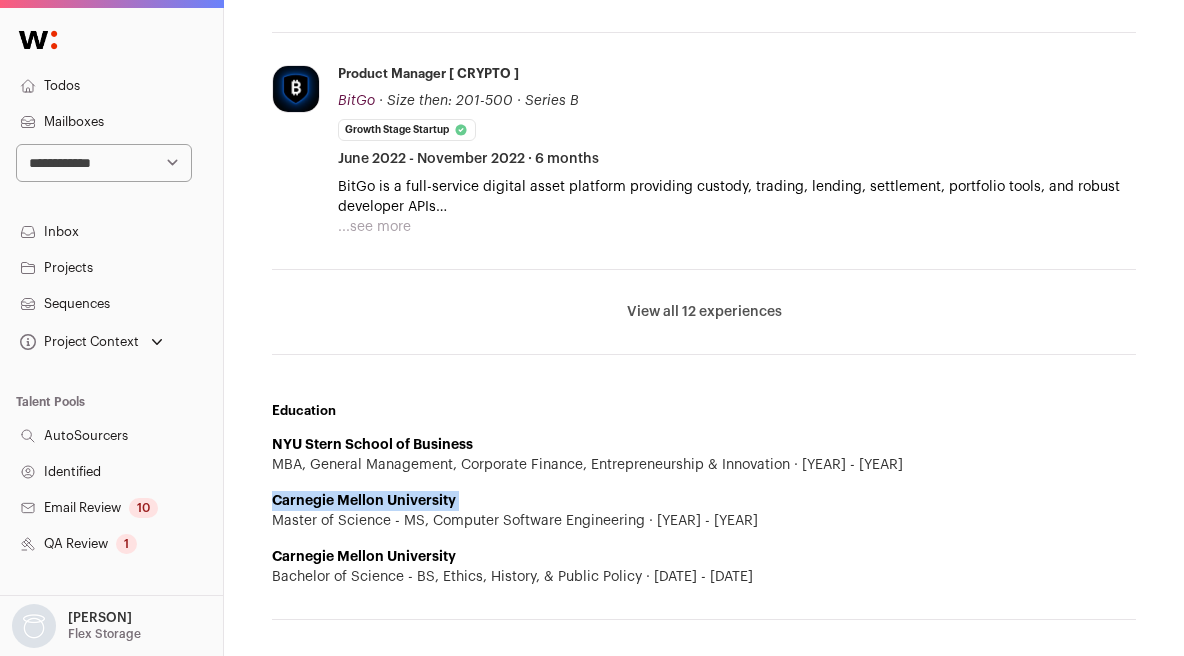 click on "Carnegie Mellon University" at bounding box center [372, 445] 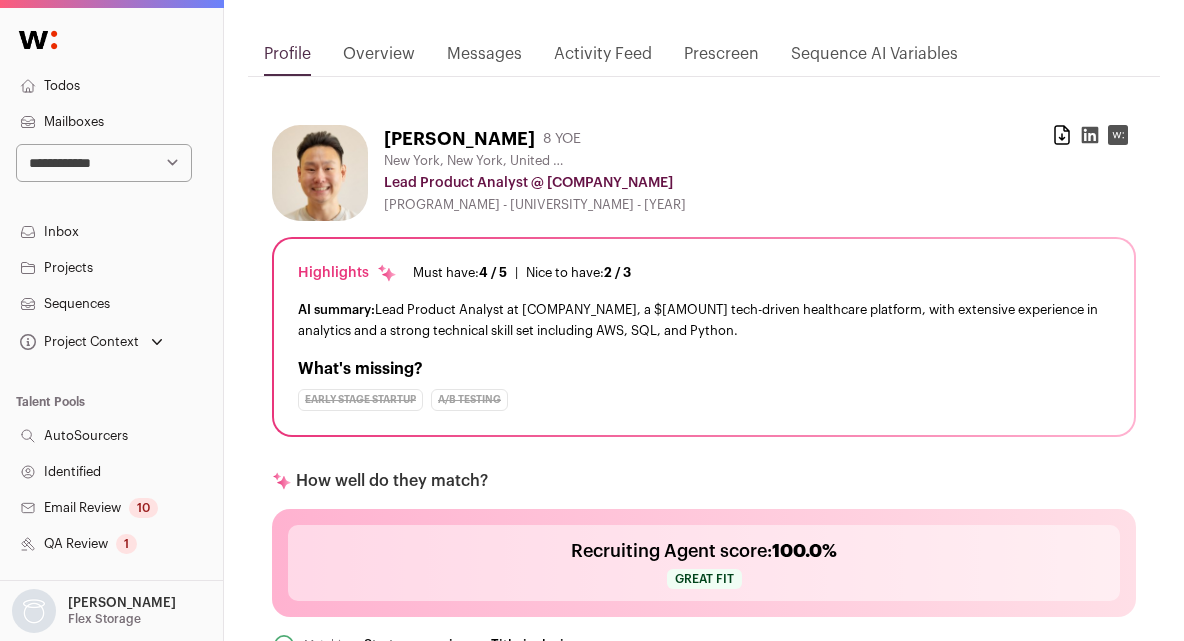 scroll, scrollTop: 0, scrollLeft: 0, axis: both 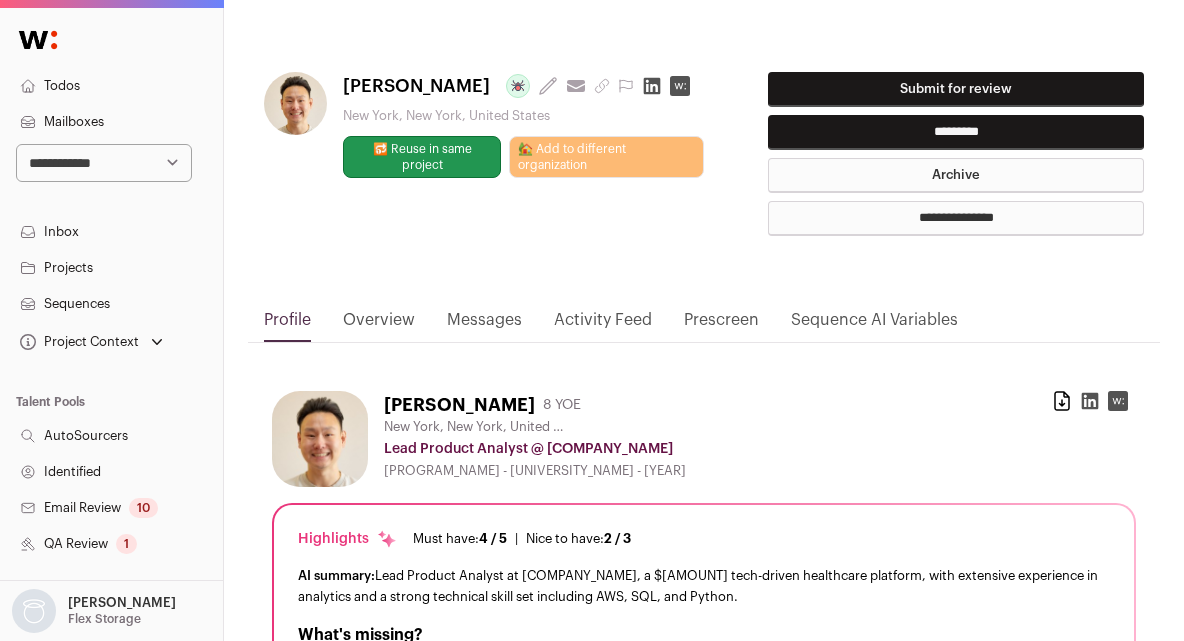 click on "Submit for review" at bounding box center (956, 89) 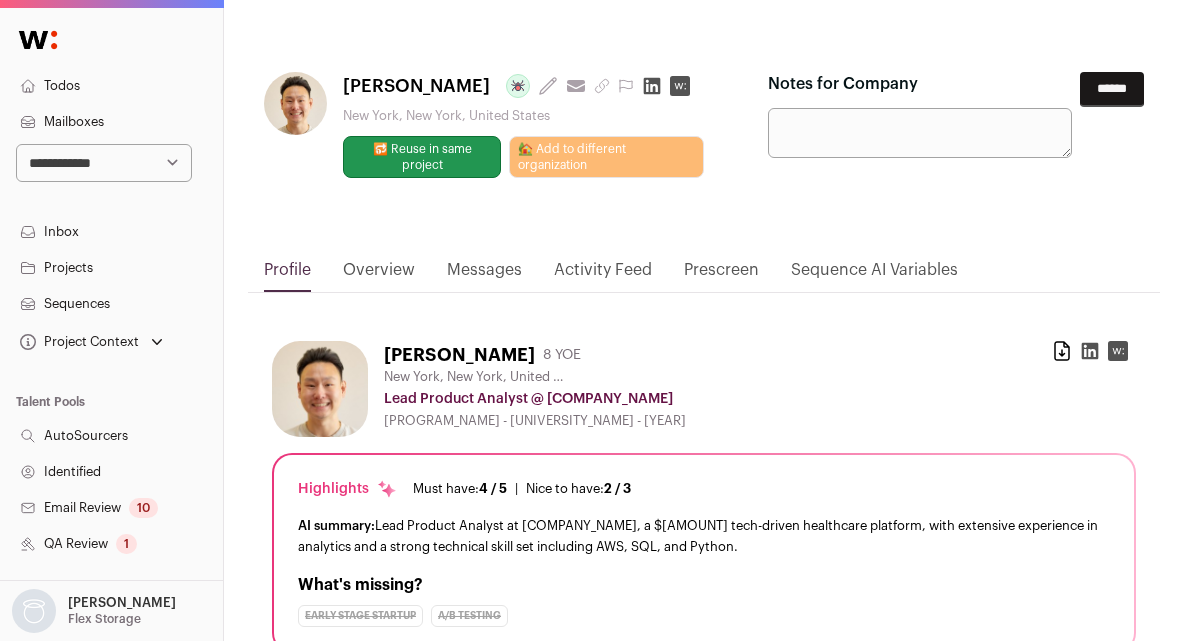 click on "Notes for Company" at bounding box center (920, 133) 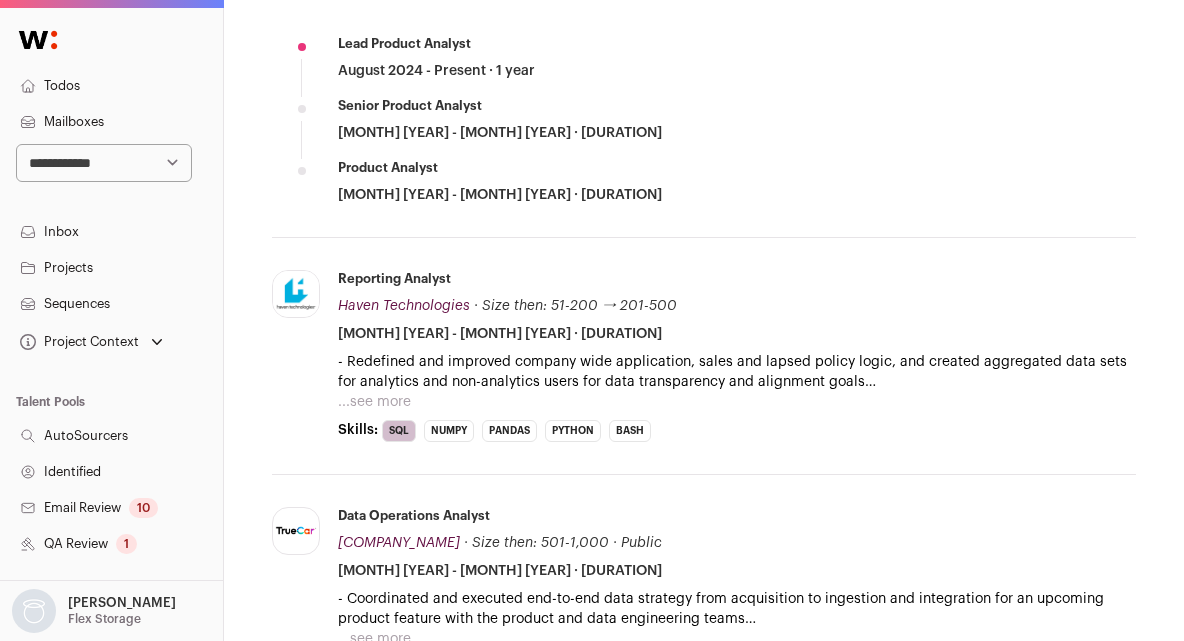 scroll, scrollTop: 1045, scrollLeft: 0, axis: vertical 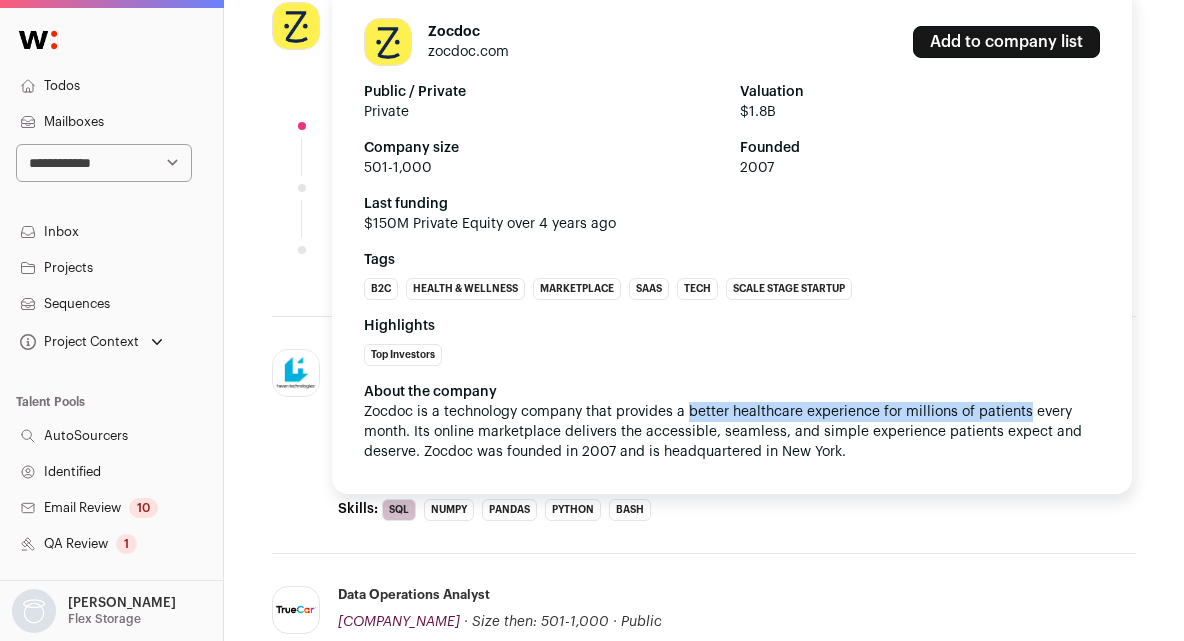 drag, startPoint x: 691, startPoint y: 407, endPoint x: 1026, endPoint y: 410, distance: 335.01343 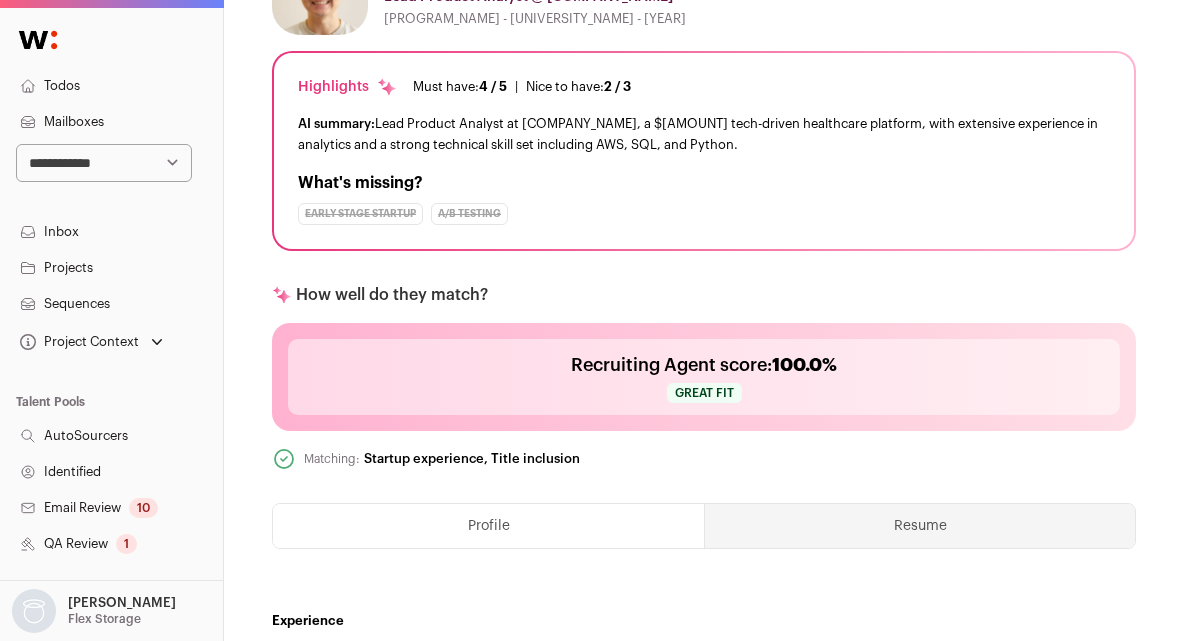 scroll, scrollTop: 94, scrollLeft: 0, axis: vertical 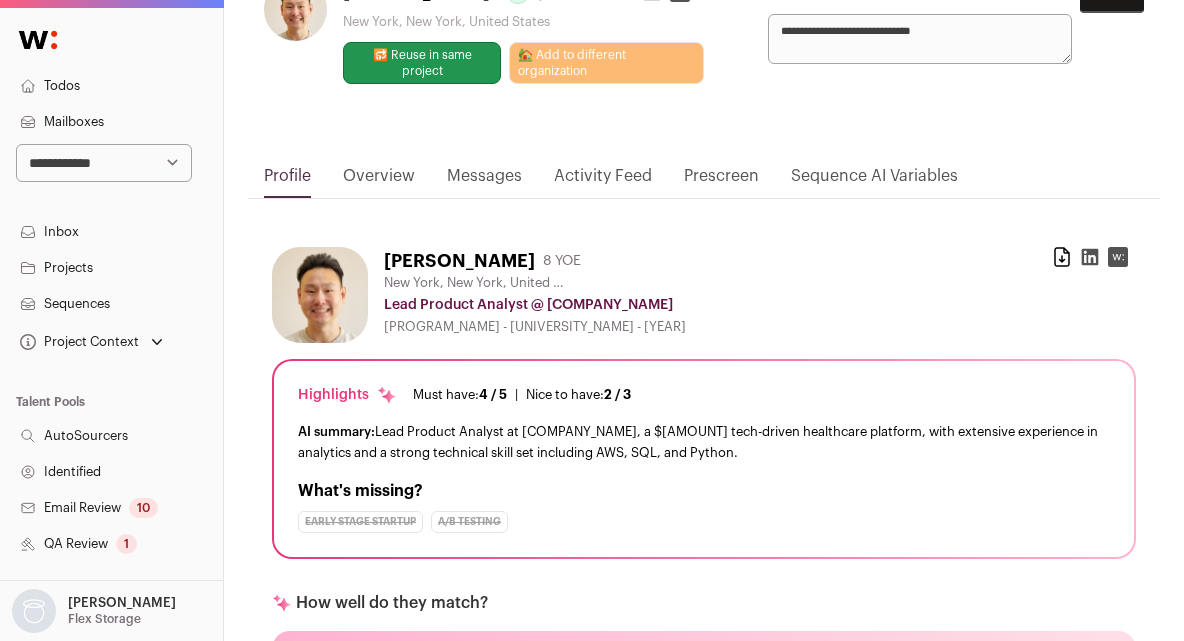 click on "**********" at bounding box center [920, 39] 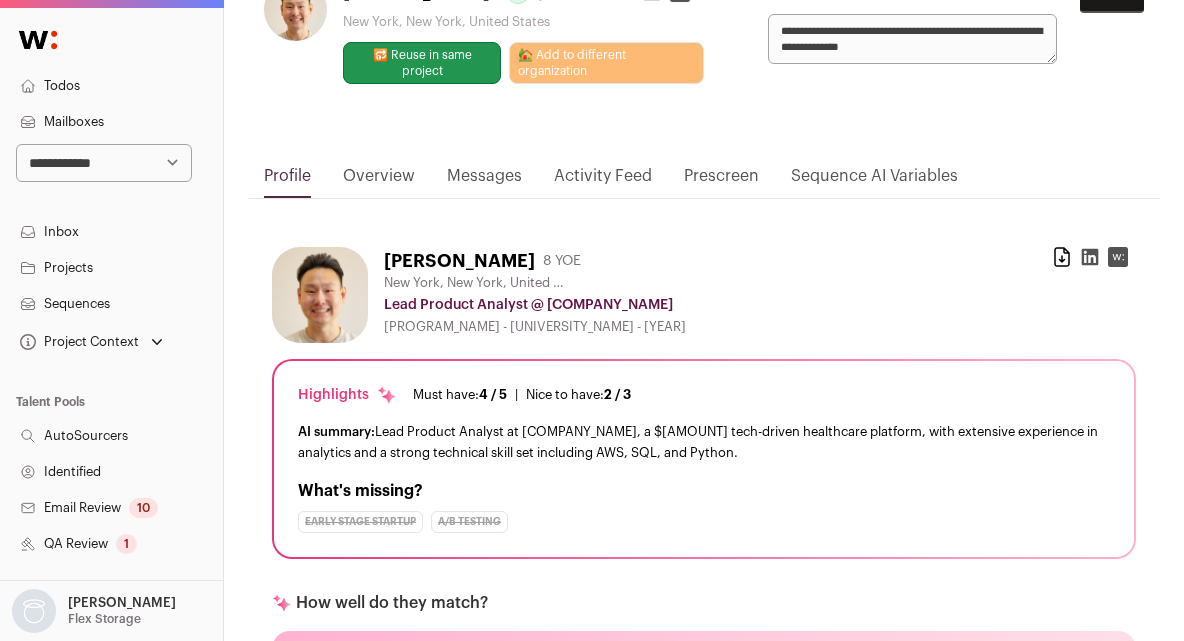 scroll, scrollTop: 0, scrollLeft: 0, axis: both 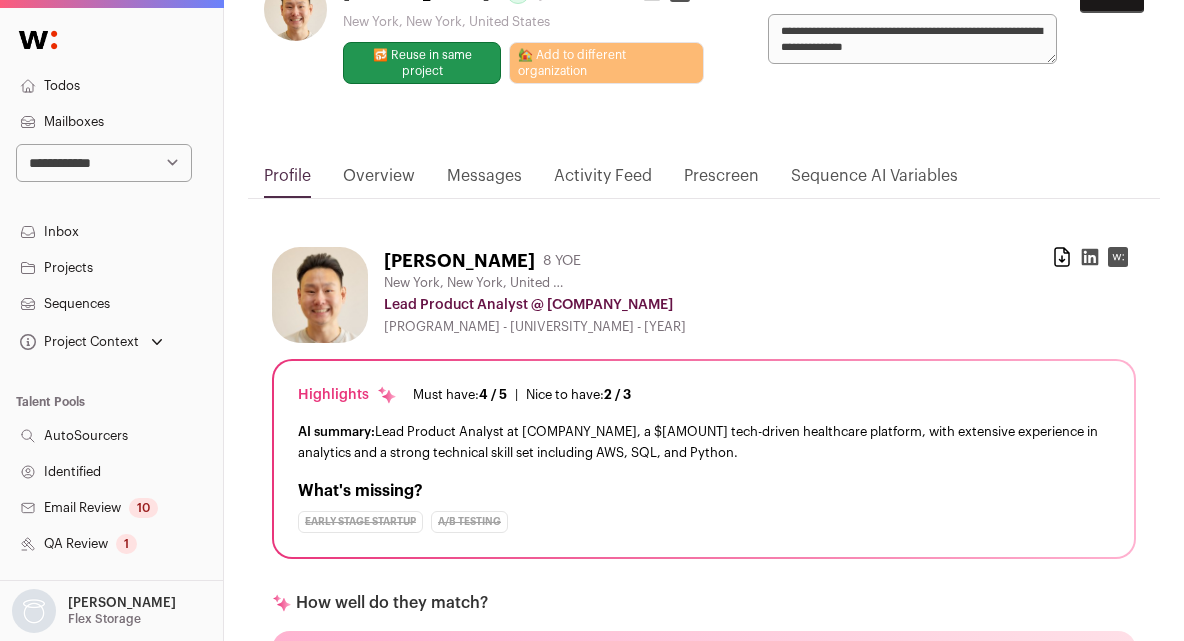 paste on "**********" 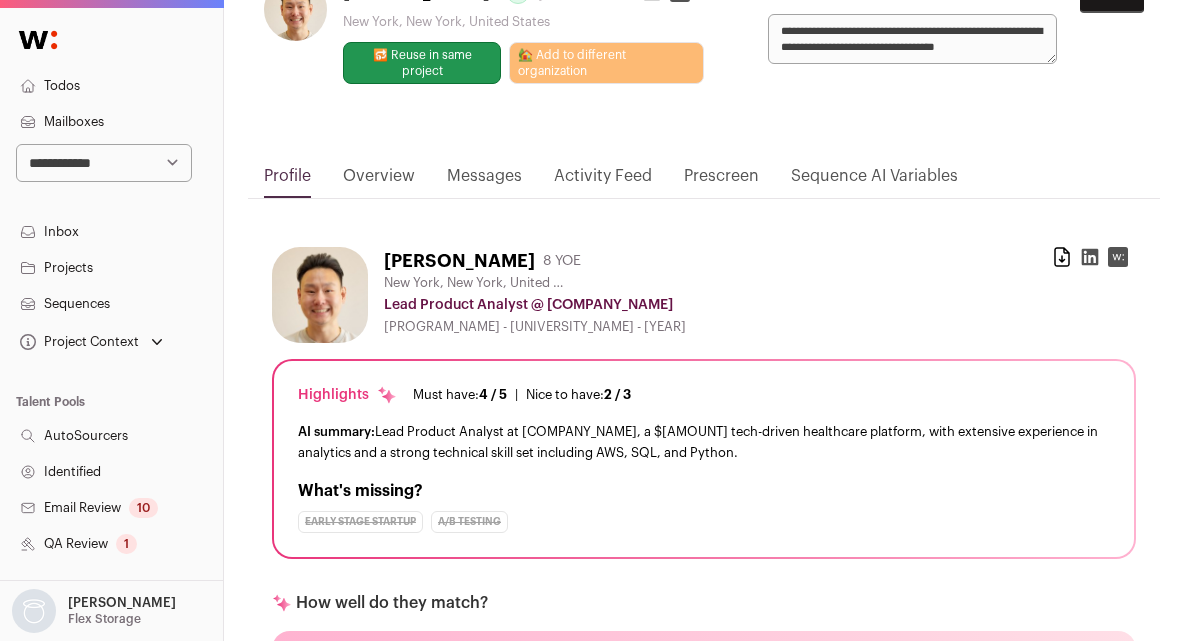 scroll, scrollTop: 5, scrollLeft: 0, axis: vertical 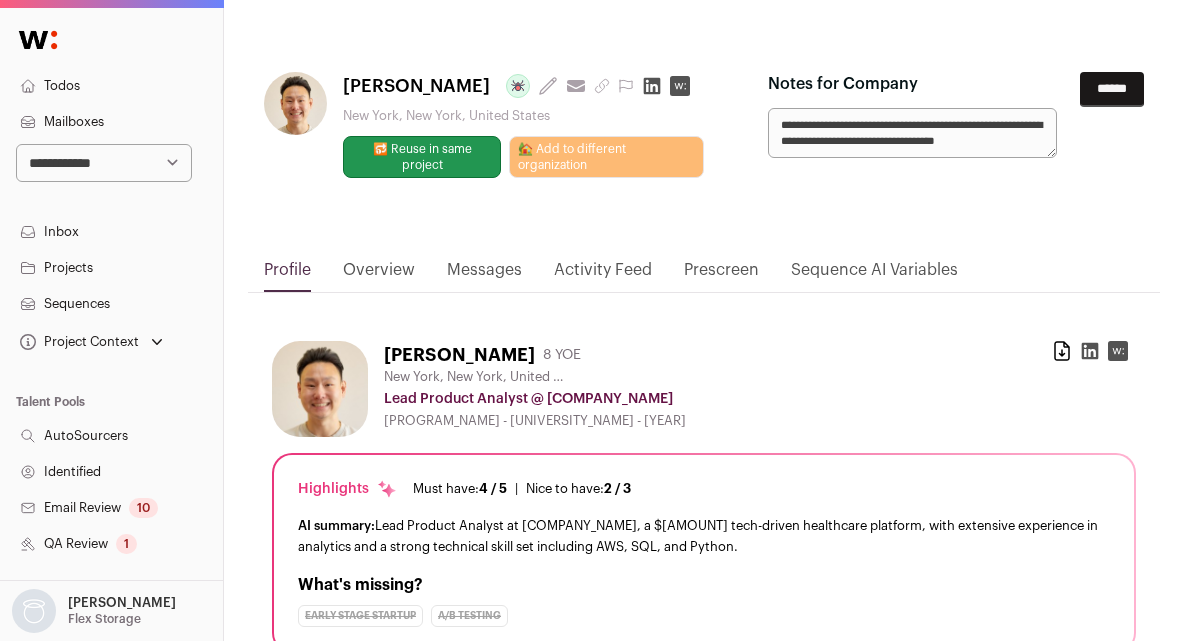 type on "**********" 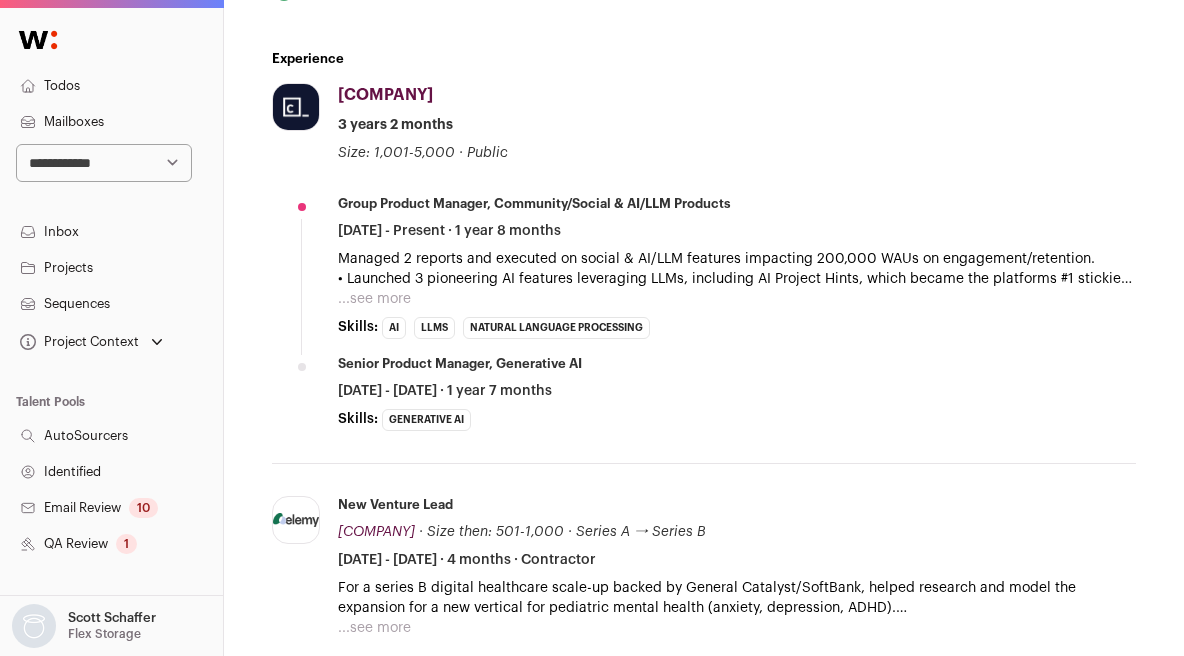 scroll, scrollTop: 933, scrollLeft: 0, axis: vertical 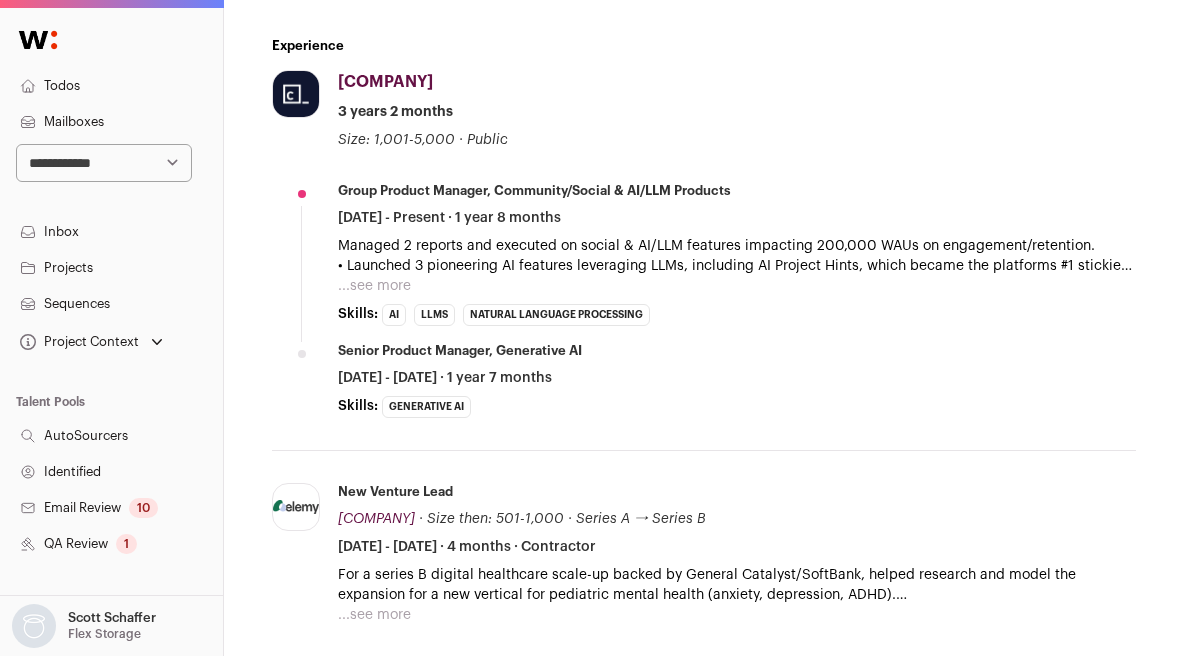 click on "Managed 2 reports and executed on social & AI/LLM features impacting 200,000 WAUs on engagement/retention." at bounding box center [737, 246] 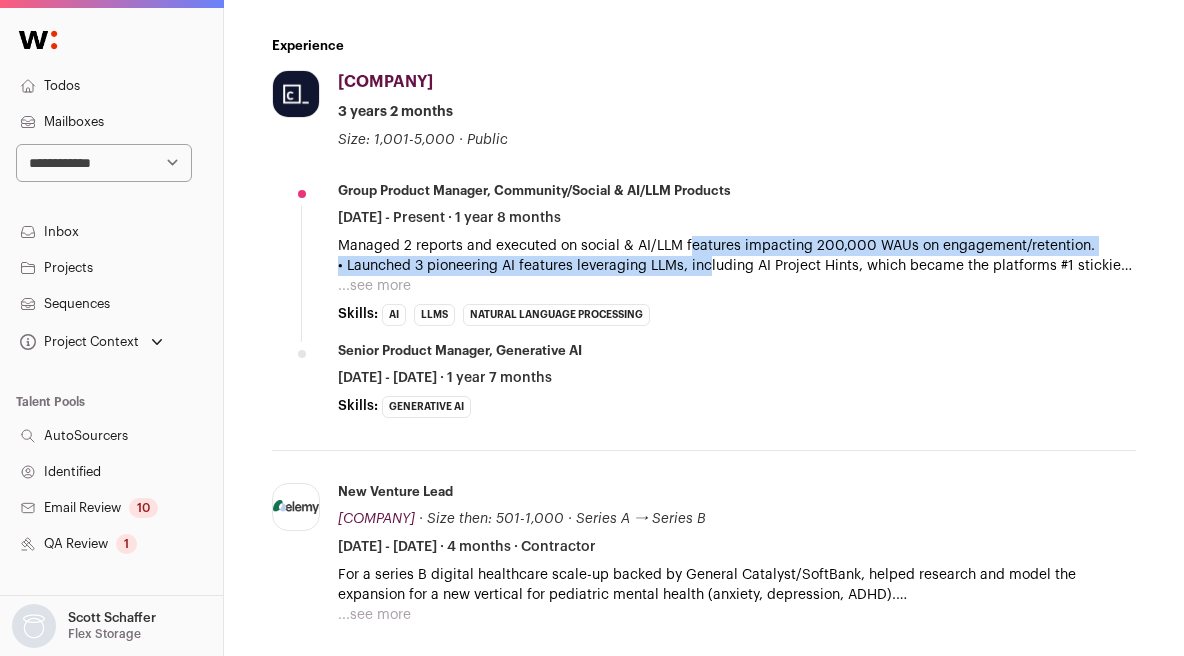 drag, startPoint x: 685, startPoint y: 246, endPoint x: 701, endPoint y: 265, distance: 24.839485 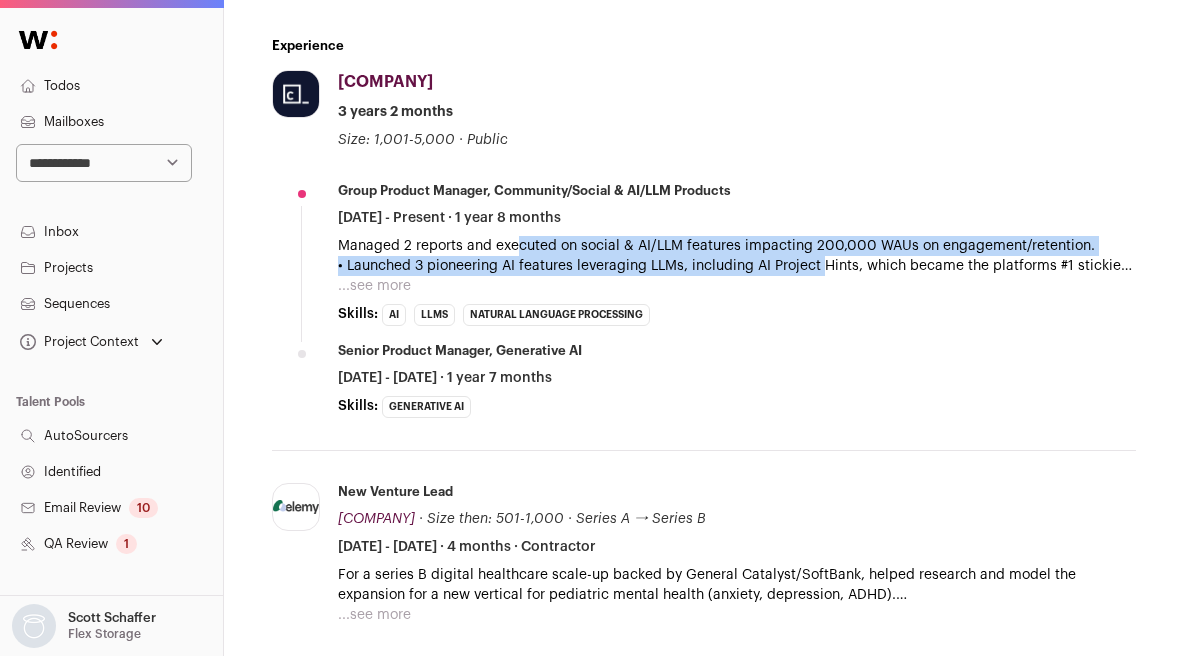 drag, startPoint x: 815, startPoint y: 266, endPoint x: 516, endPoint y: 243, distance: 299.8833 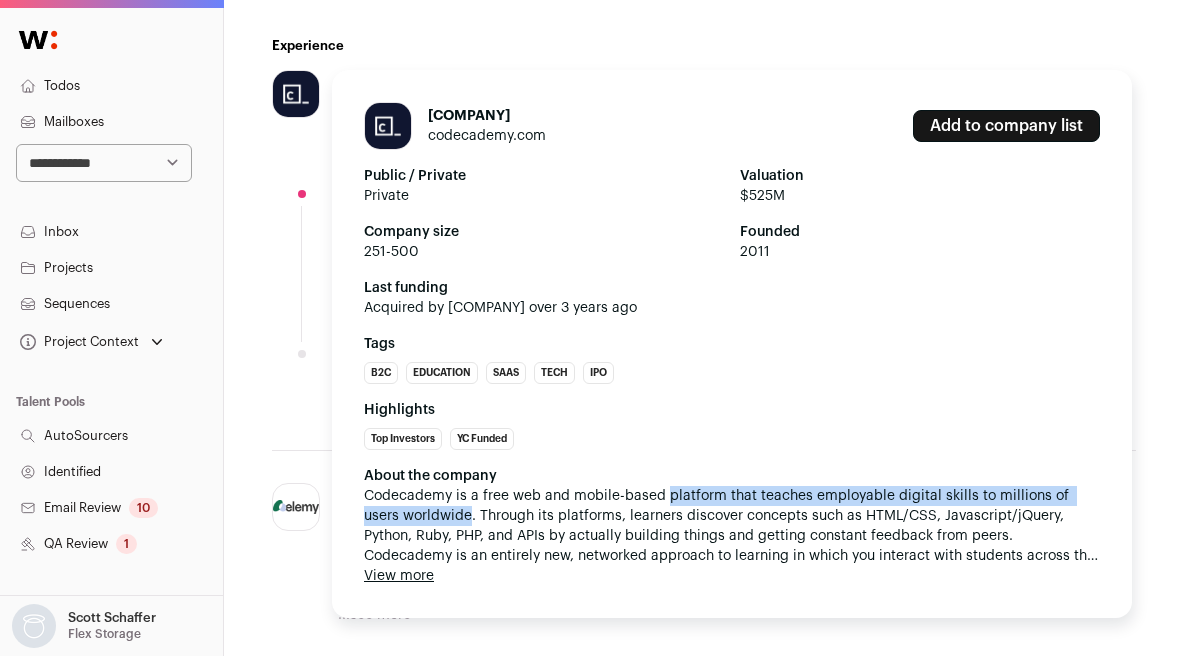 drag, startPoint x: 662, startPoint y: 494, endPoint x: 430, endPoint y: 520, distance: 233.45235 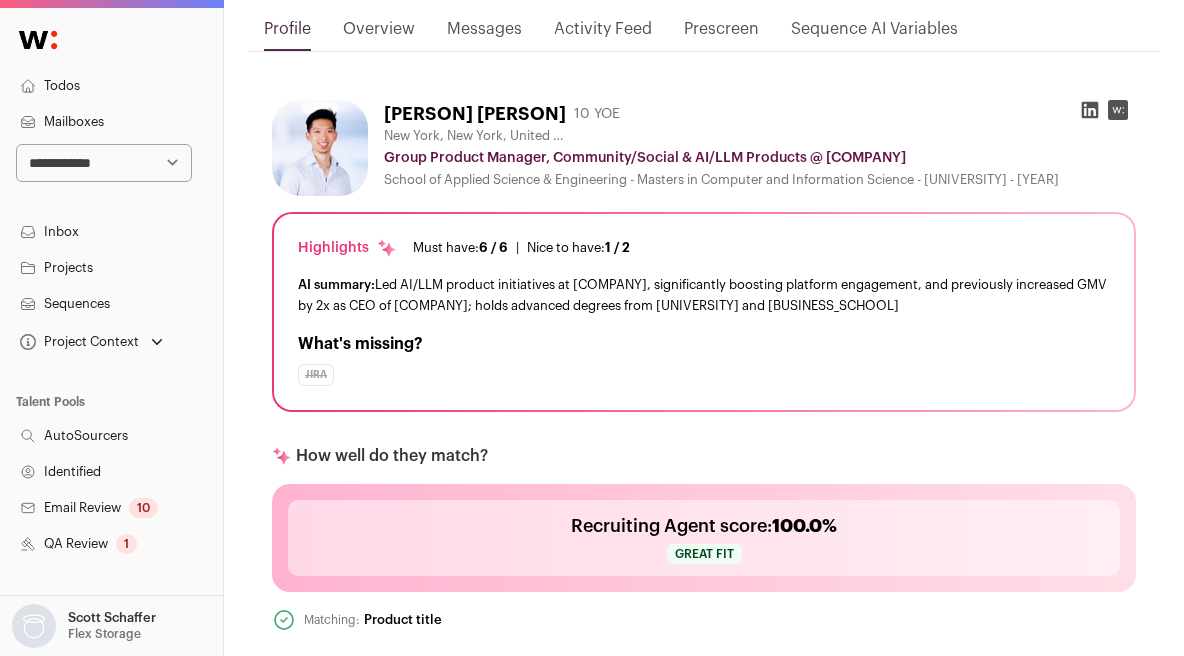 scroll, scrollTop: 0, scrollLeft: 0, axis: both 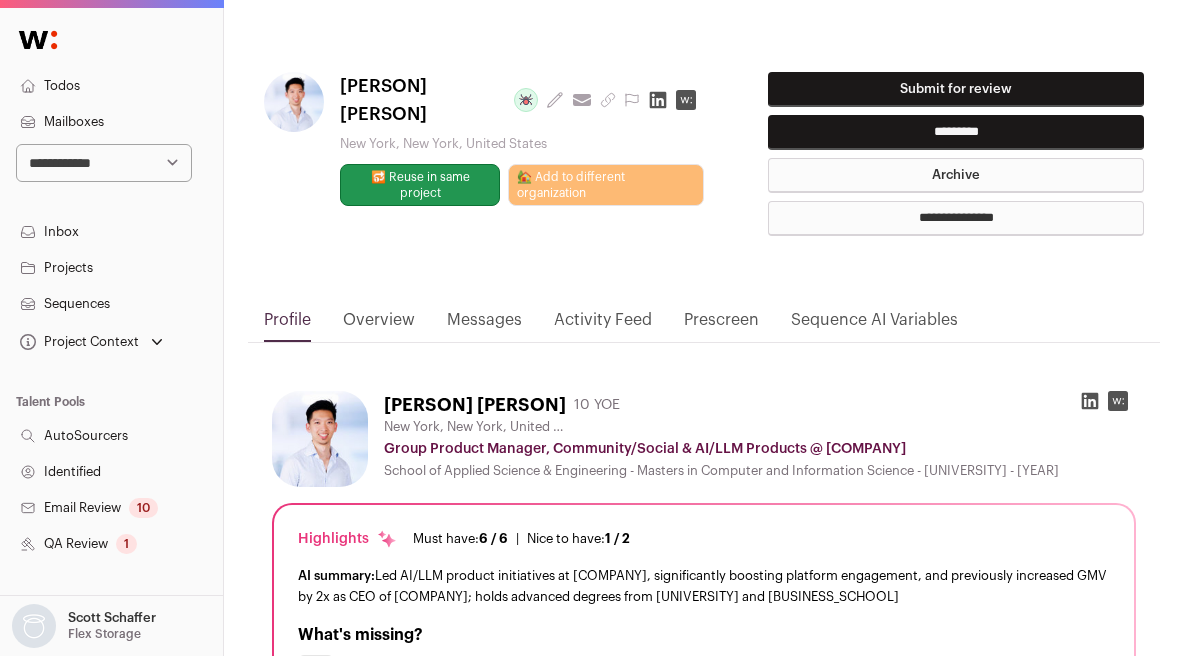 click on "Submit for review" at bounding box center (956, 89) 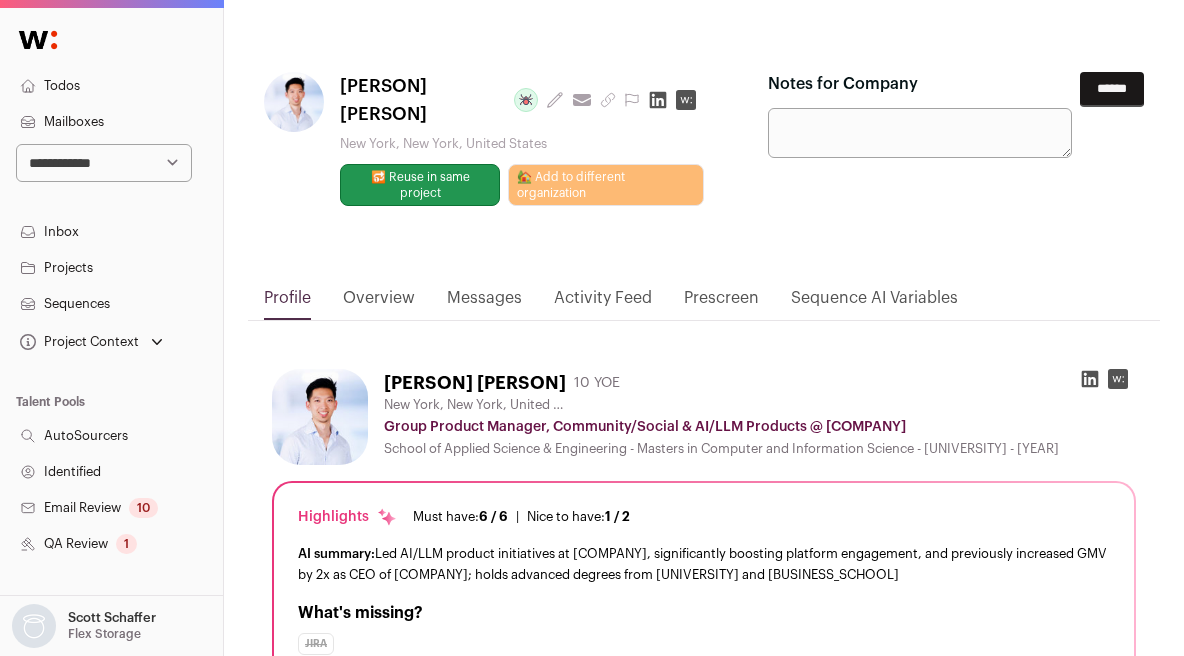 click on "Notes for Company" at bounding box center [920, 133] 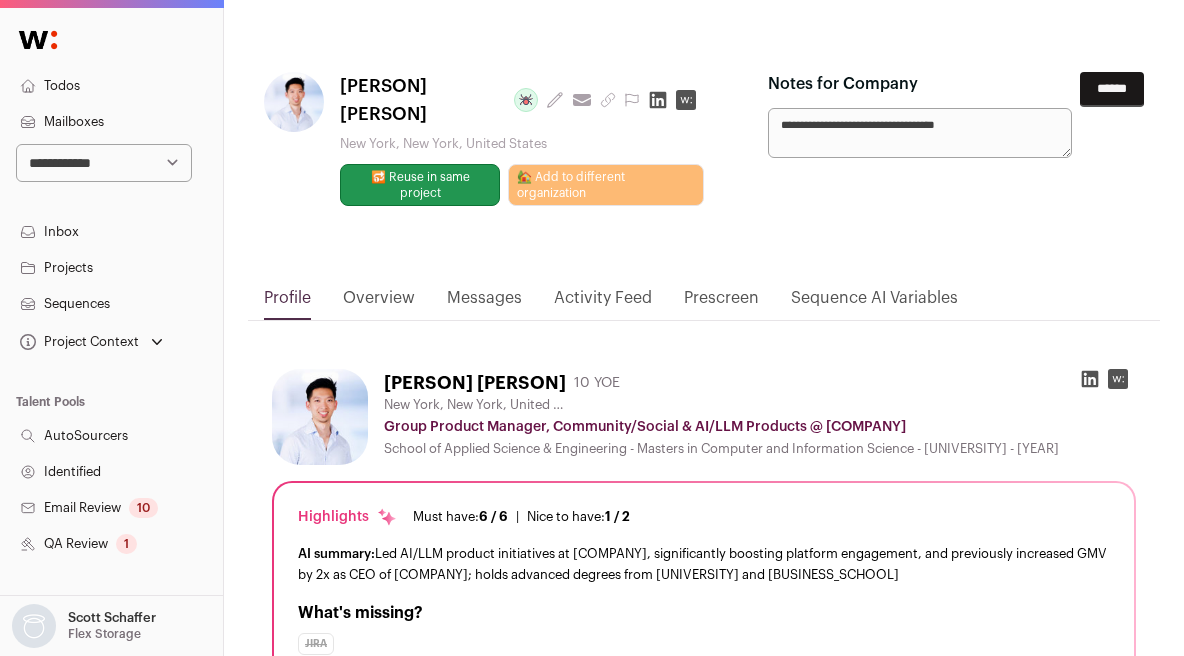 paste on "**********" 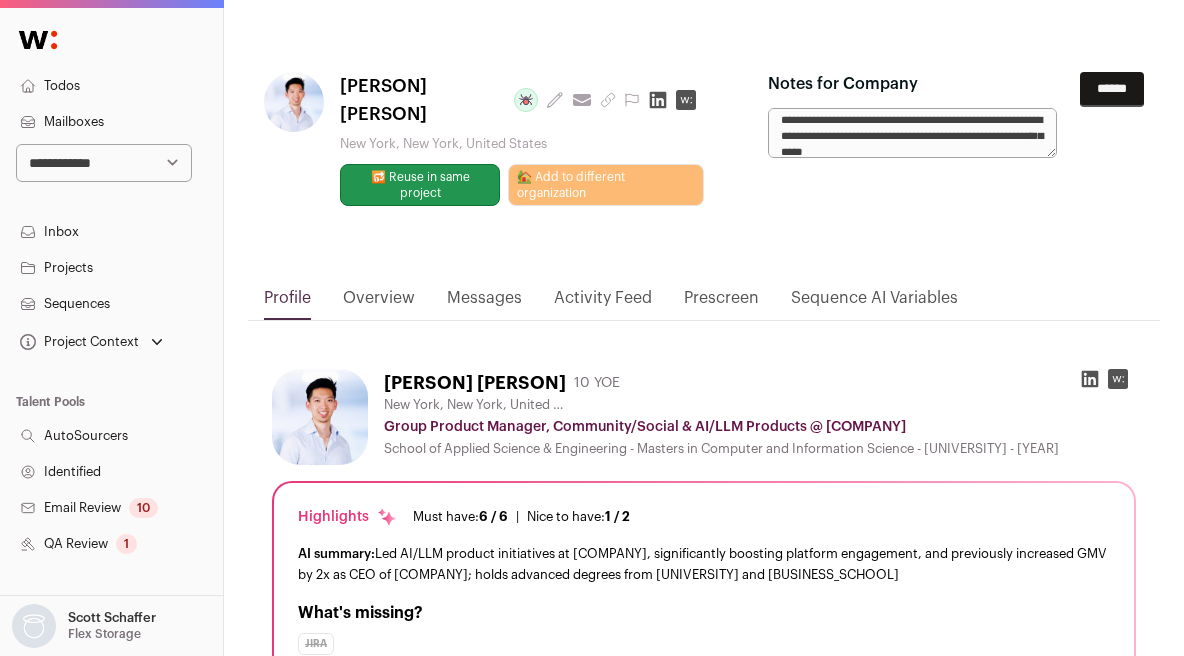 scroll, scrollTop: 21, scrollLeft: 0, axis: vertical 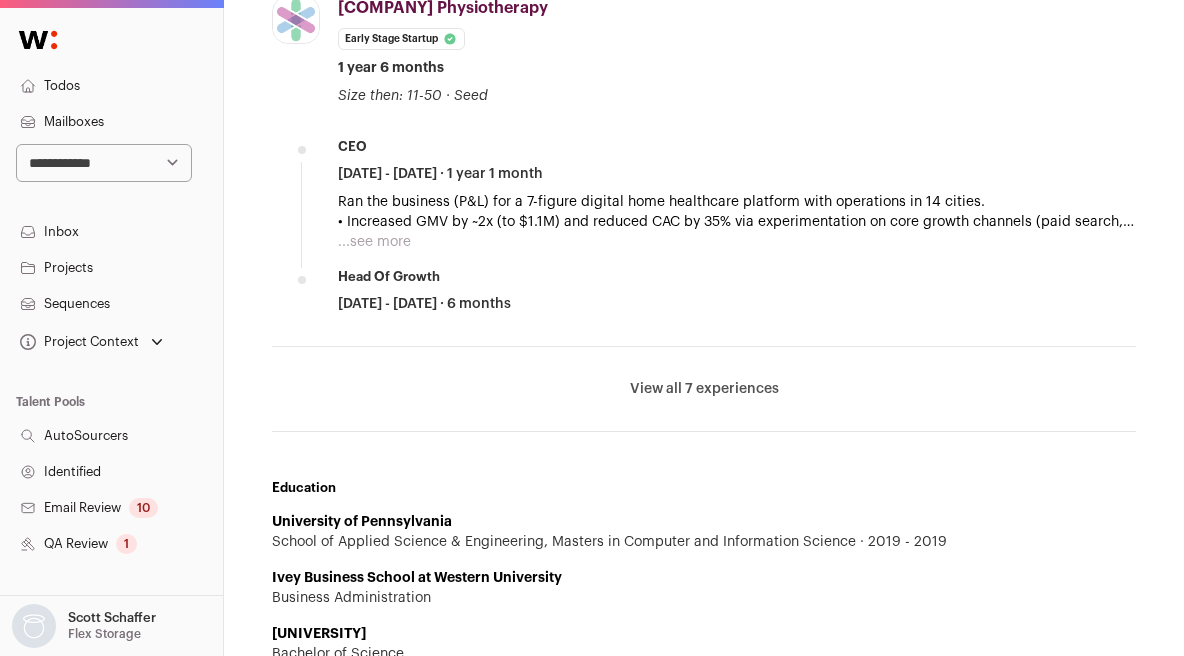 click on "View all 7 experiences" at bounding box center [704, 389] 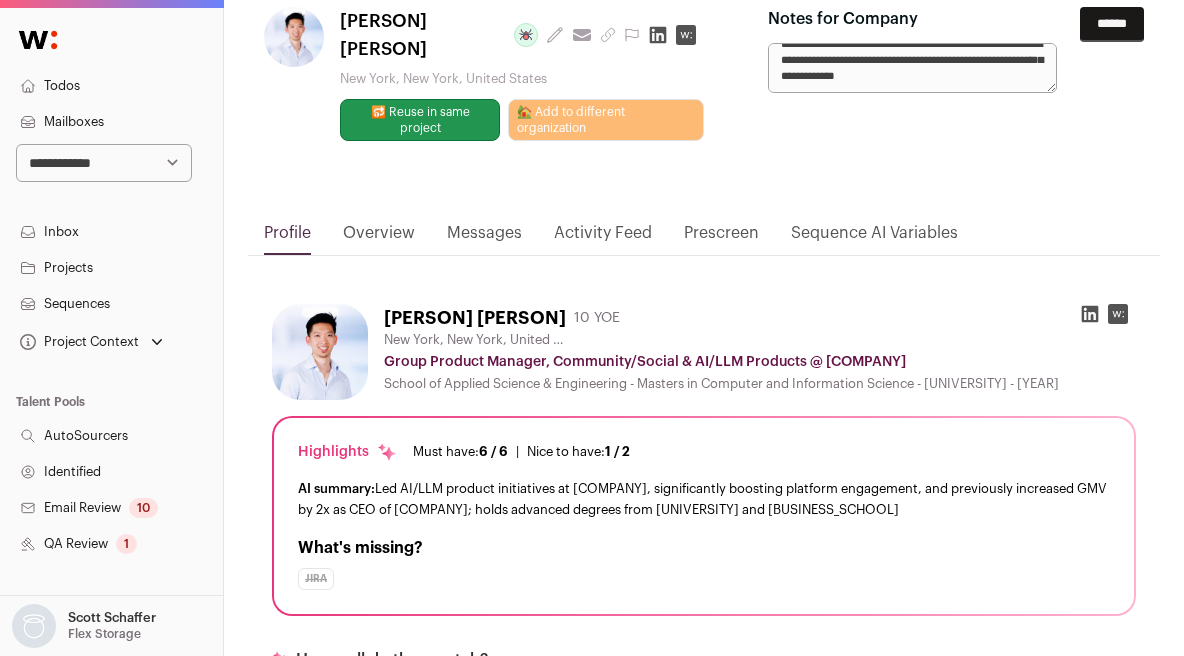 scroll, scrollTop: 0, scrollLeft: 0, axis: both 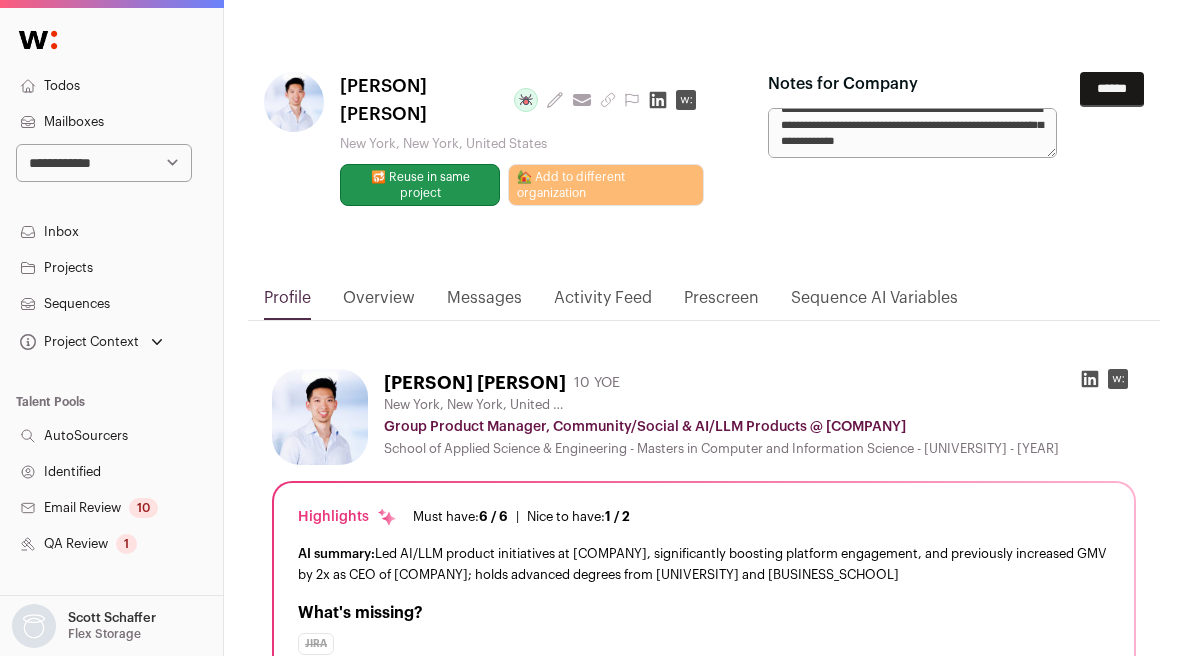 click on "**********" at bounding box center [912, 133] 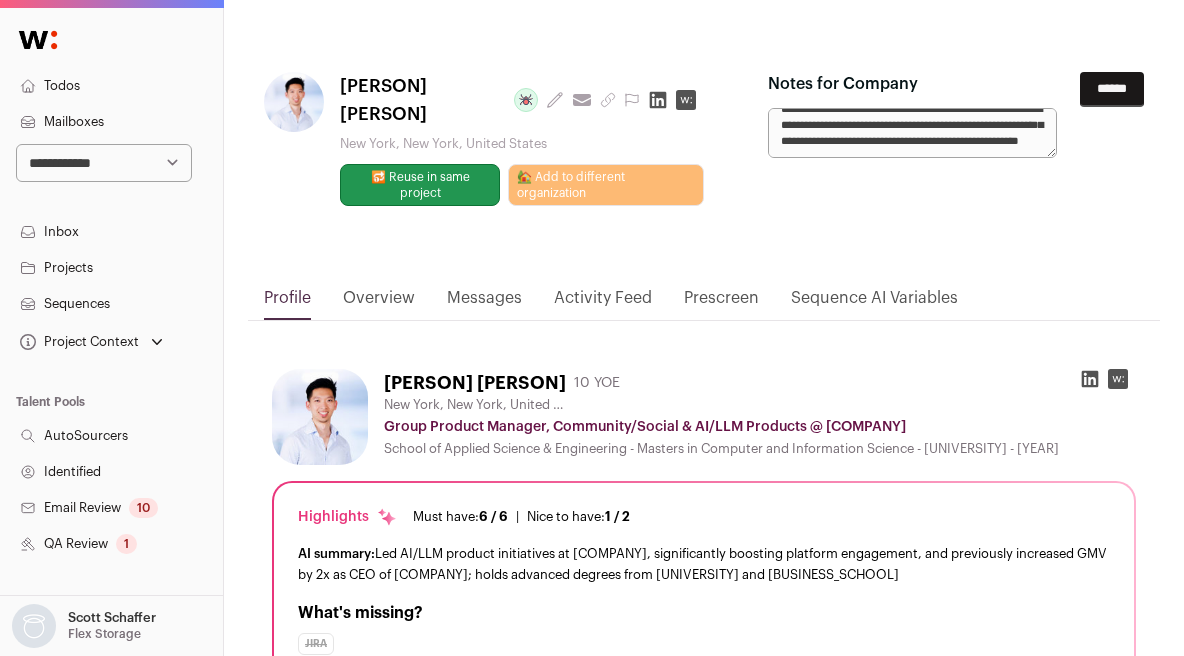 scroll, scrollTop: 48, scrollLeft: 0, axis: vertical 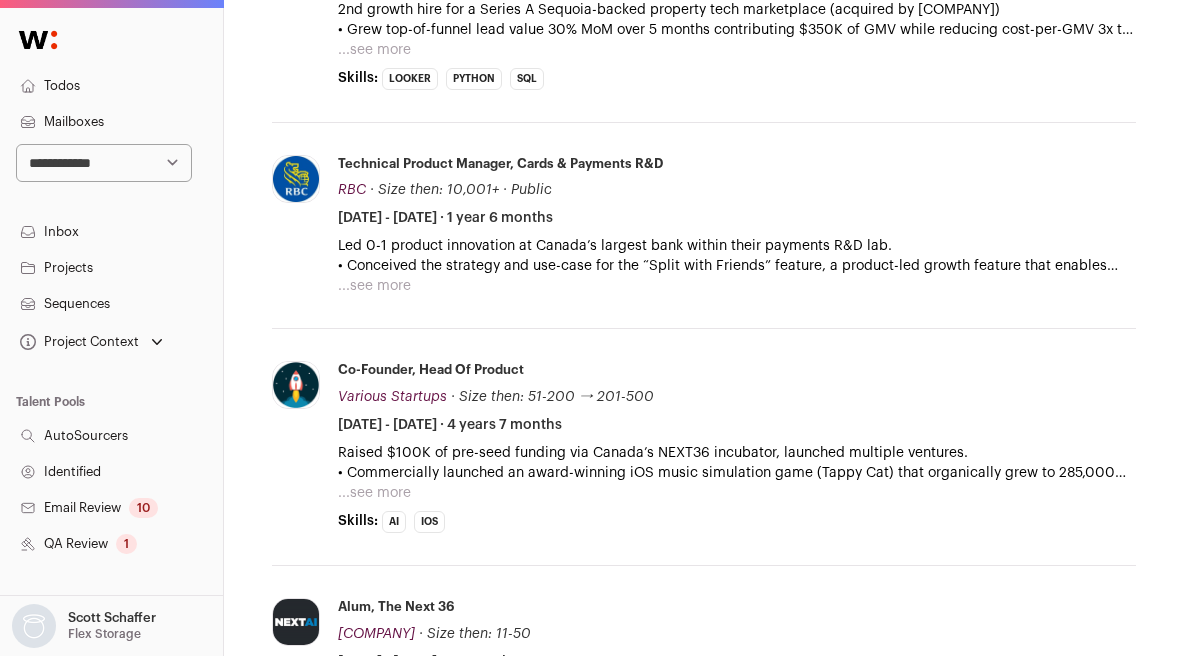 click on "• Commercially launched an award-winning iOS music simulation game (Tappy Cat) that organically grew to 285,000 downloads on $0 marketing budget using PLG loops; iteratively experimented with in-game retention mechanisms (social leaderboard, weekly content updates, probability-based character drops) that improved D-7 retention by >120% since V1; featured by Apple in multiple countries (CA, JPN, KR, FR, UK), rated 4.5/5 on leading games publishing magazine (TouchArcade)" at bounding box center [737, 473] 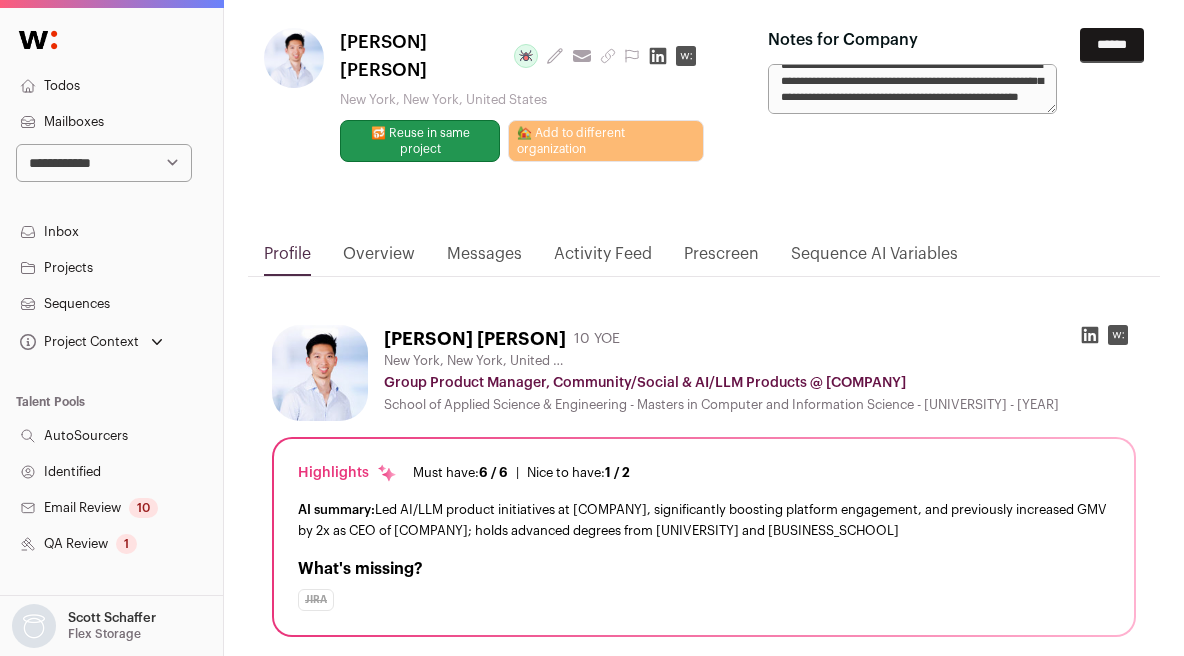 scroll, scrollTop: 0, scrollLeft: 0, axis: both 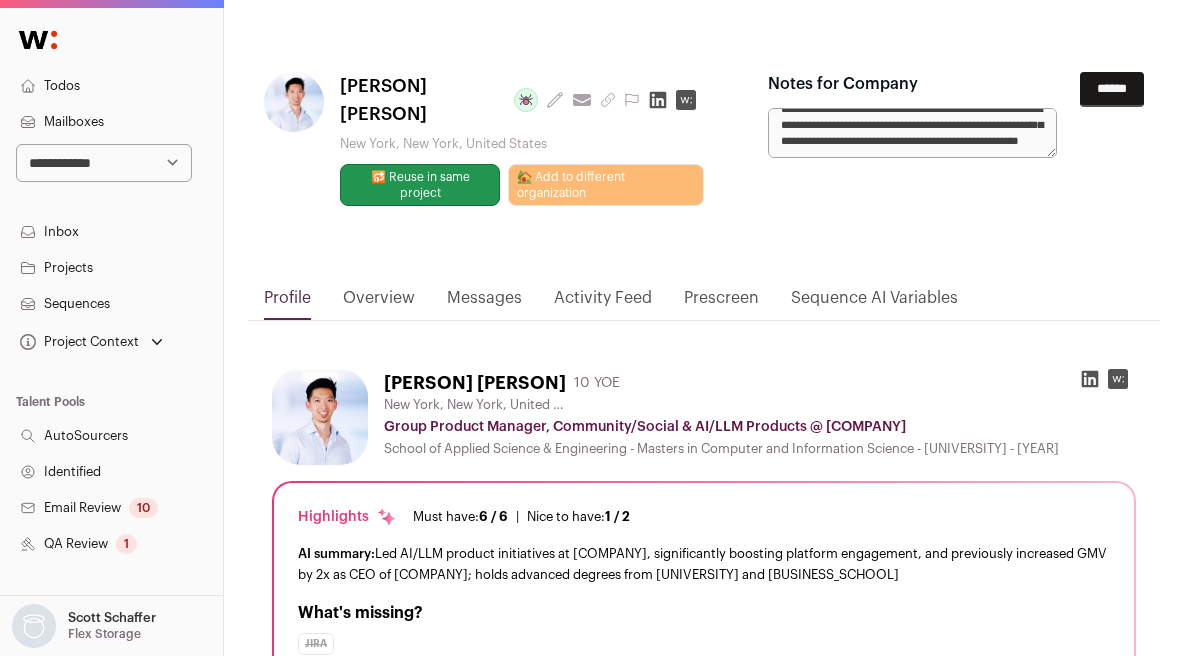 click on "**********" at bounding box center [912, 133] 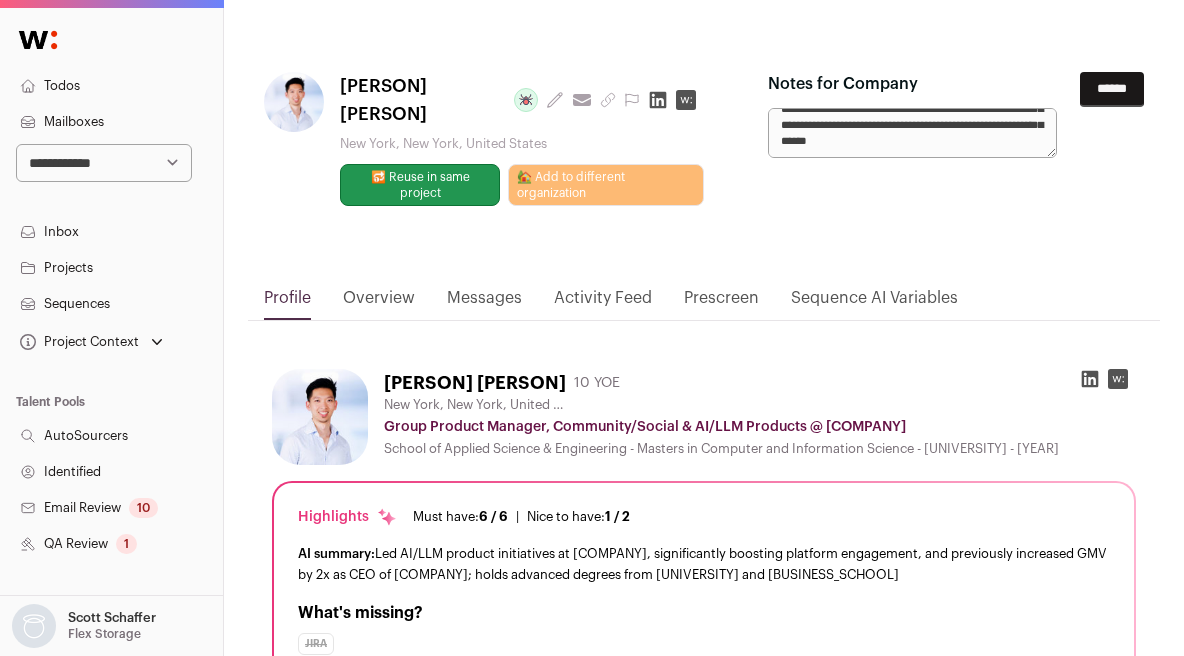 type on "**********" 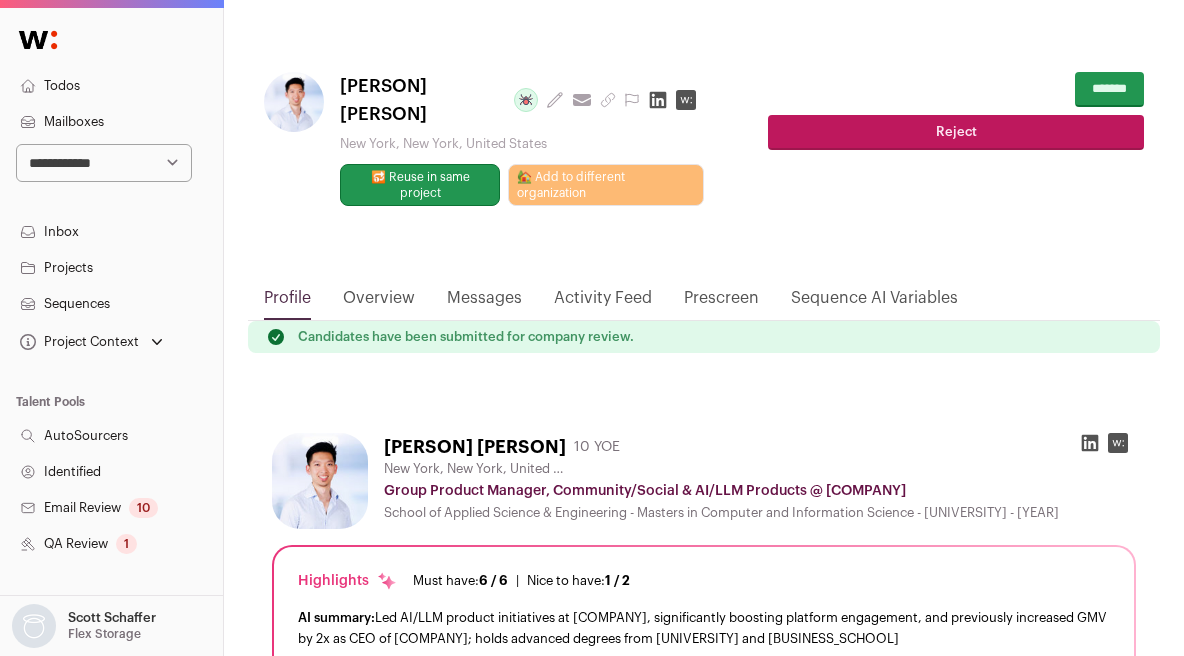click on "**********" at bounding box center (704, 151) 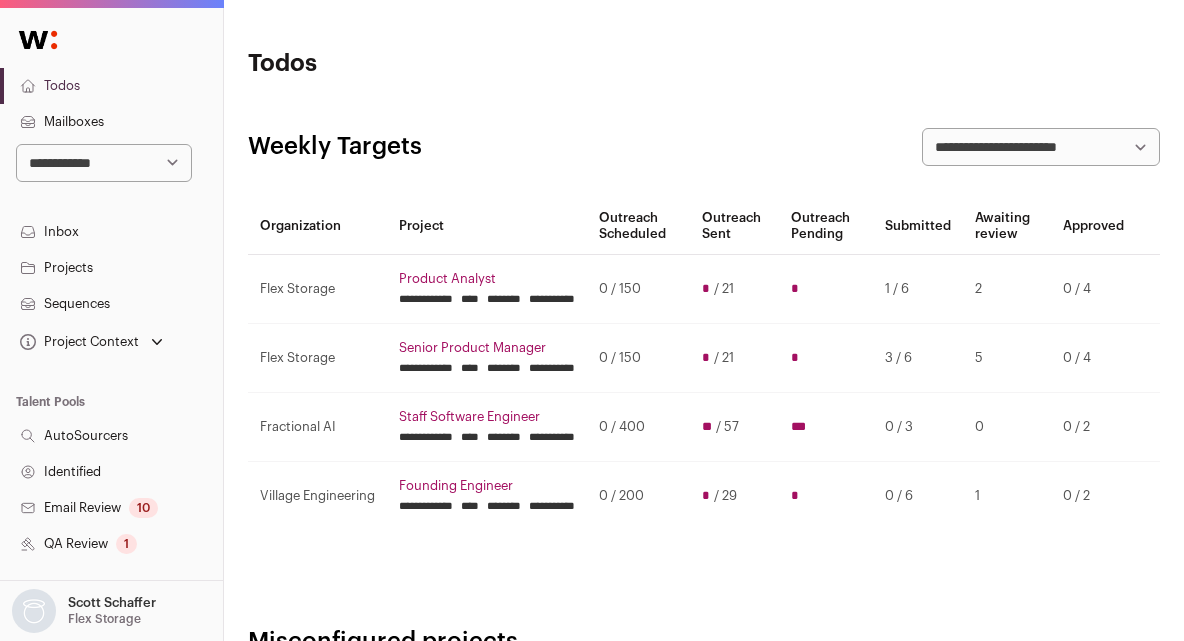 scroll, scrollTop: 14, scrollLeft: 0, axis: vertical 